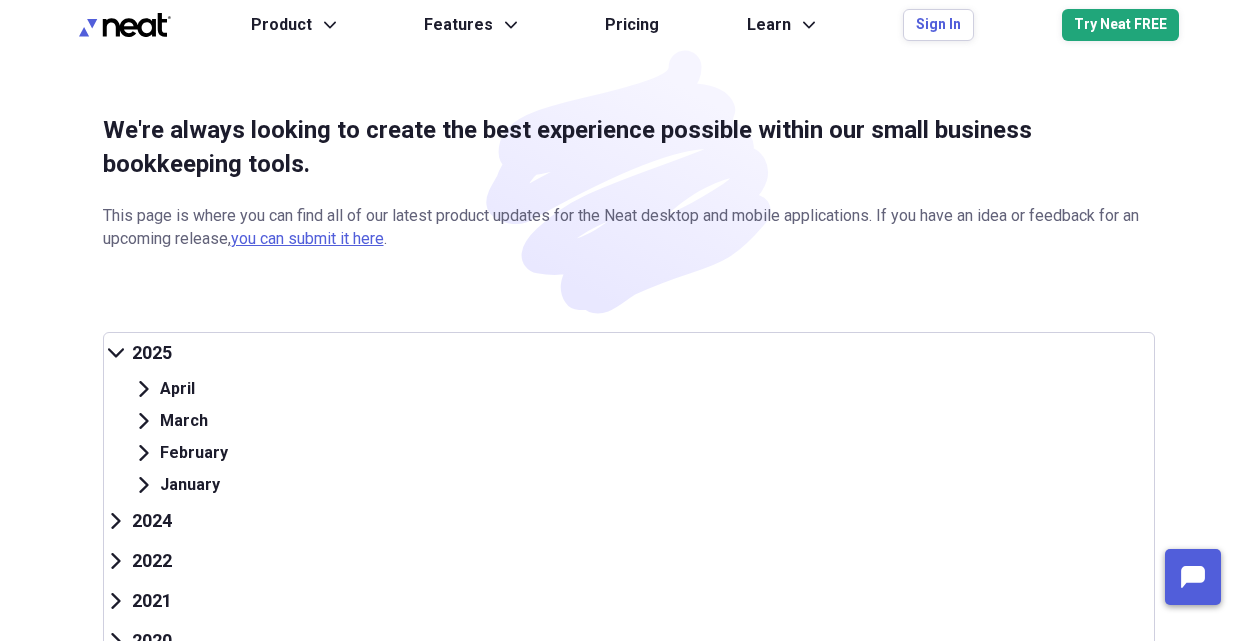 scroll, scrollTop: 0, scrollLeft: 0, axis: both 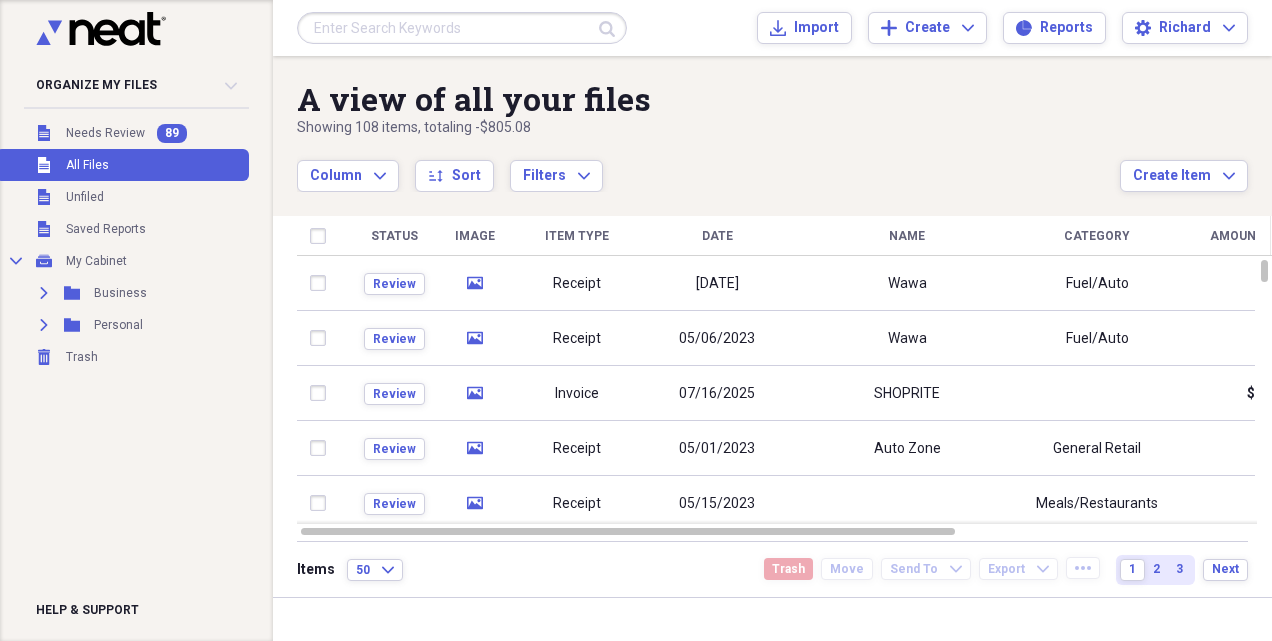 click at bounding box center [462, 28] 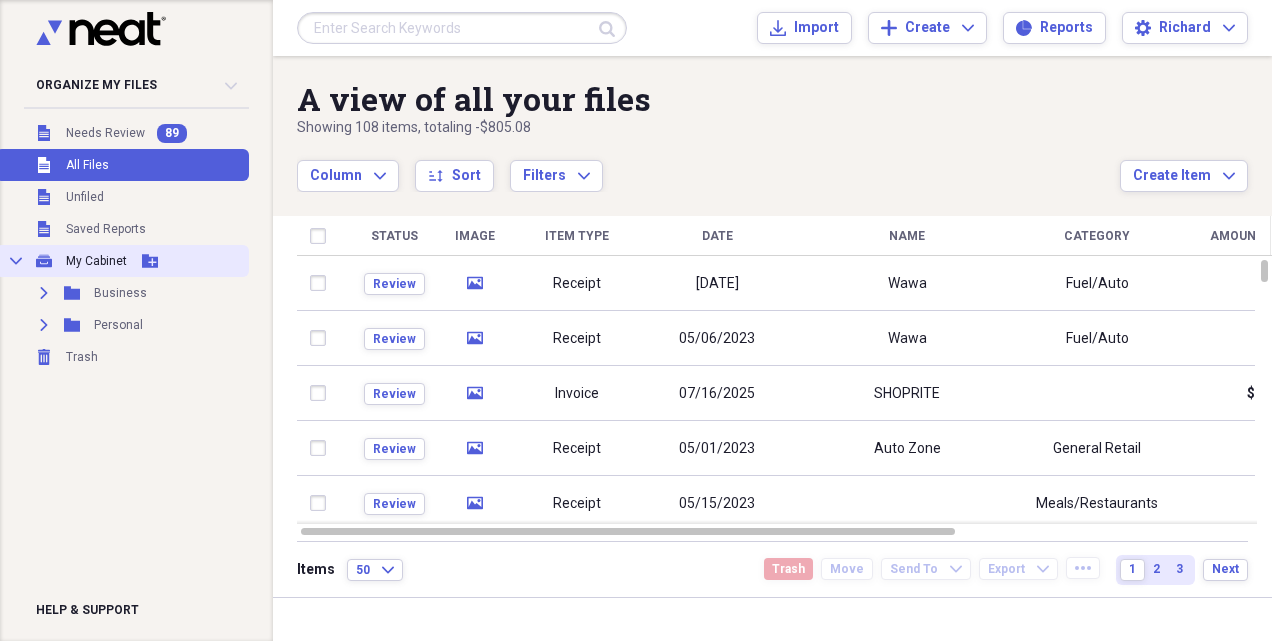 click on "My Cabinet" at bounding box center (96, 261) 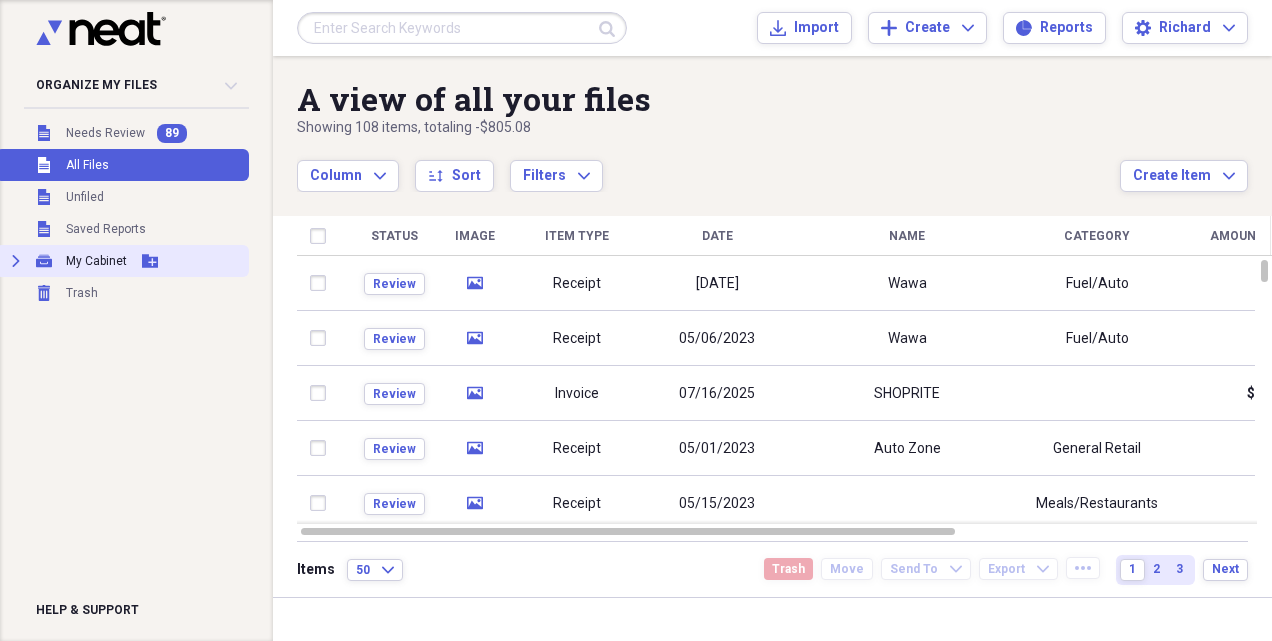 click on "My Cabinet" at bounding box center (96, 261) 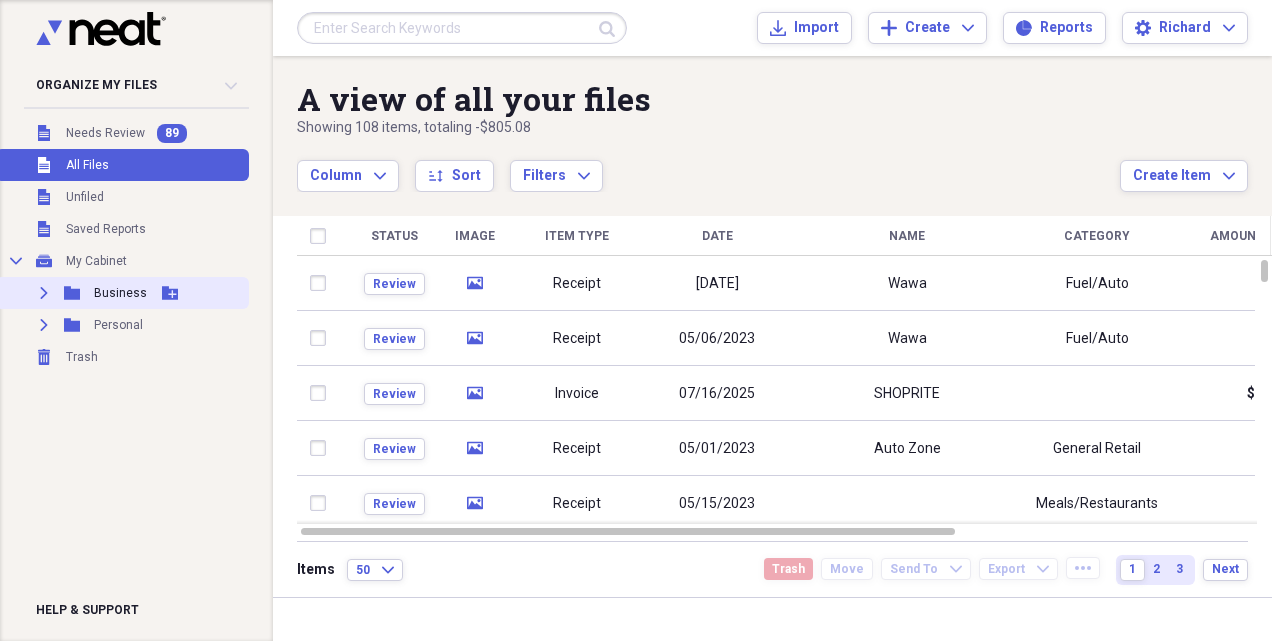click on "Expand Folder Business Add Folder" at bounding box center [122, 293] 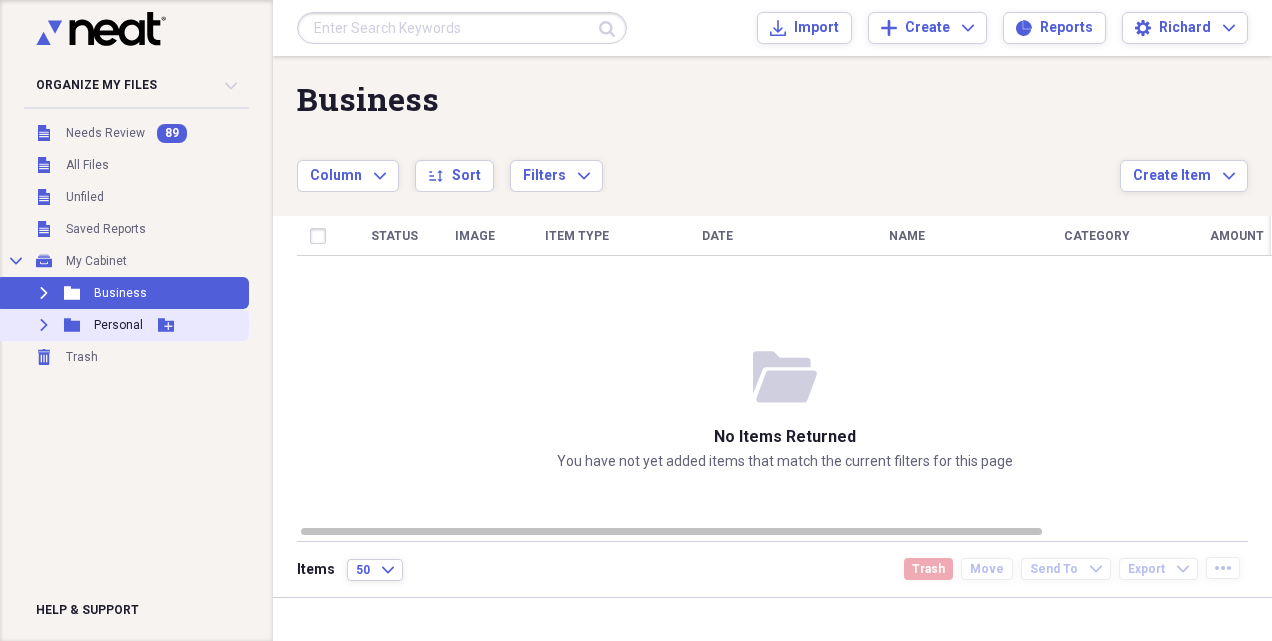 click on "Personal" at bounding box center [118, 325] 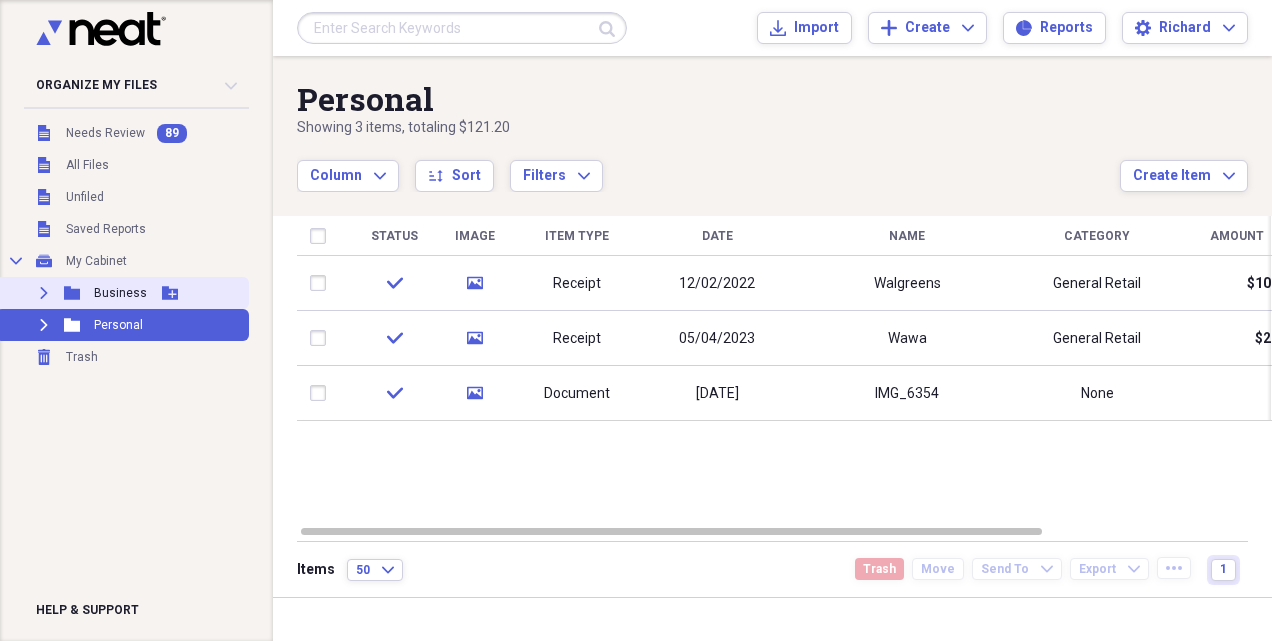 click on "Business" at bounding box center [120, 293] 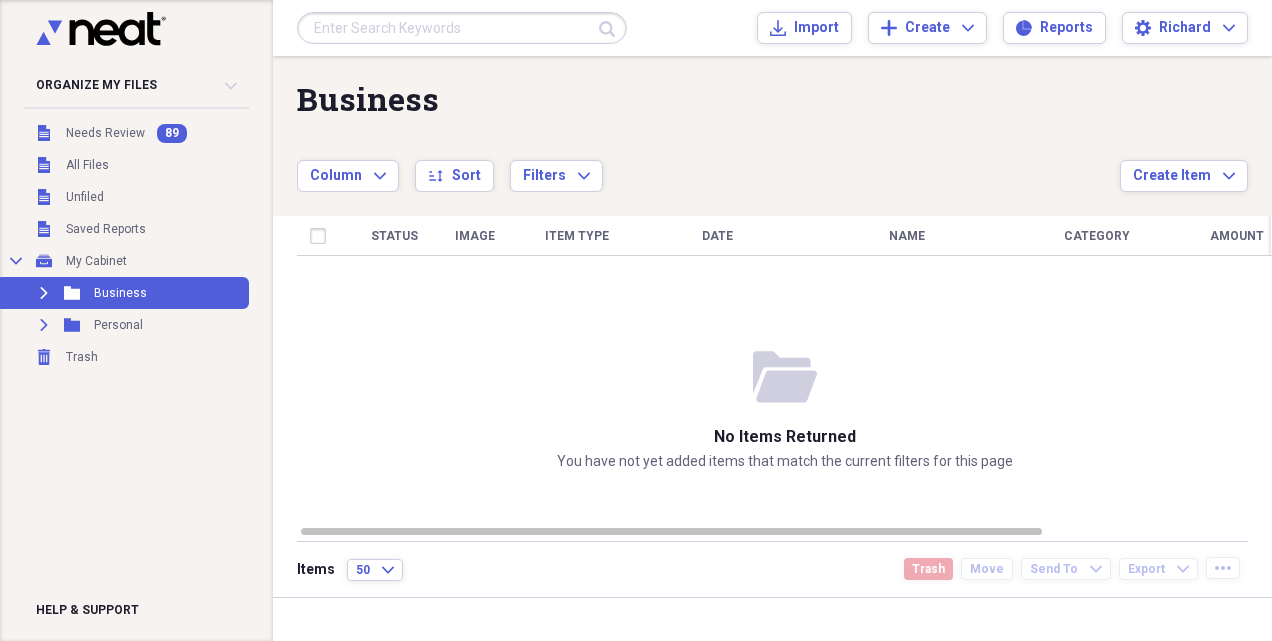 click at bounding box center [462, 28] 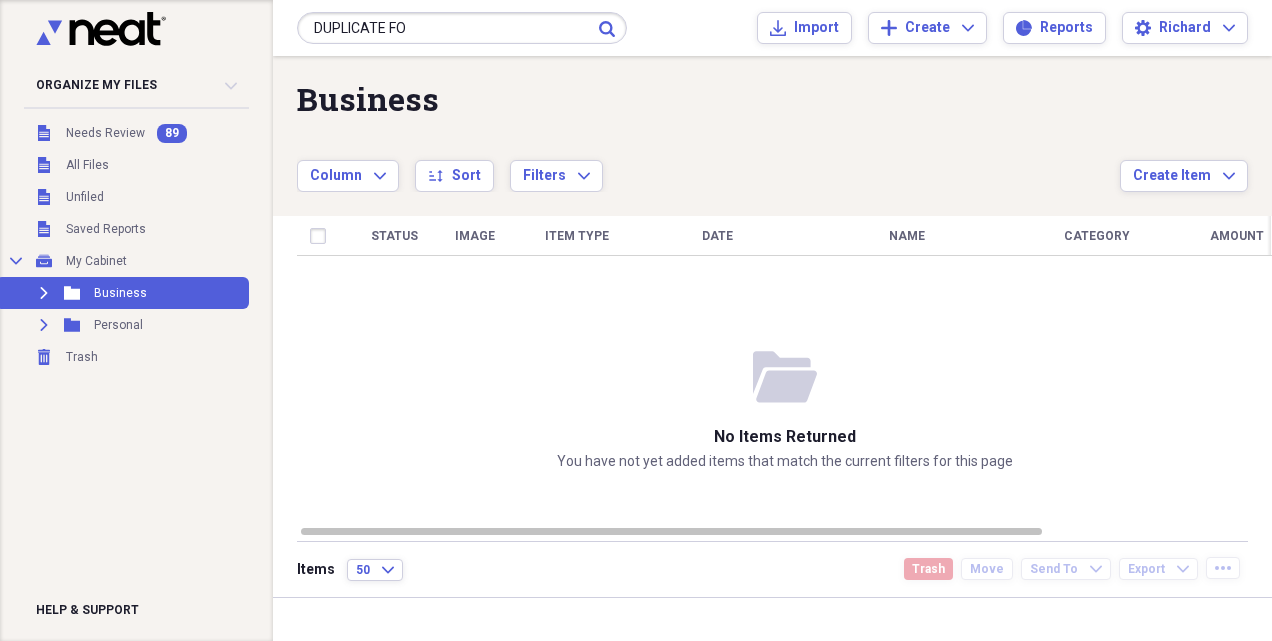 click on "DUPLICATE FO" at bounding box center (462, 28) 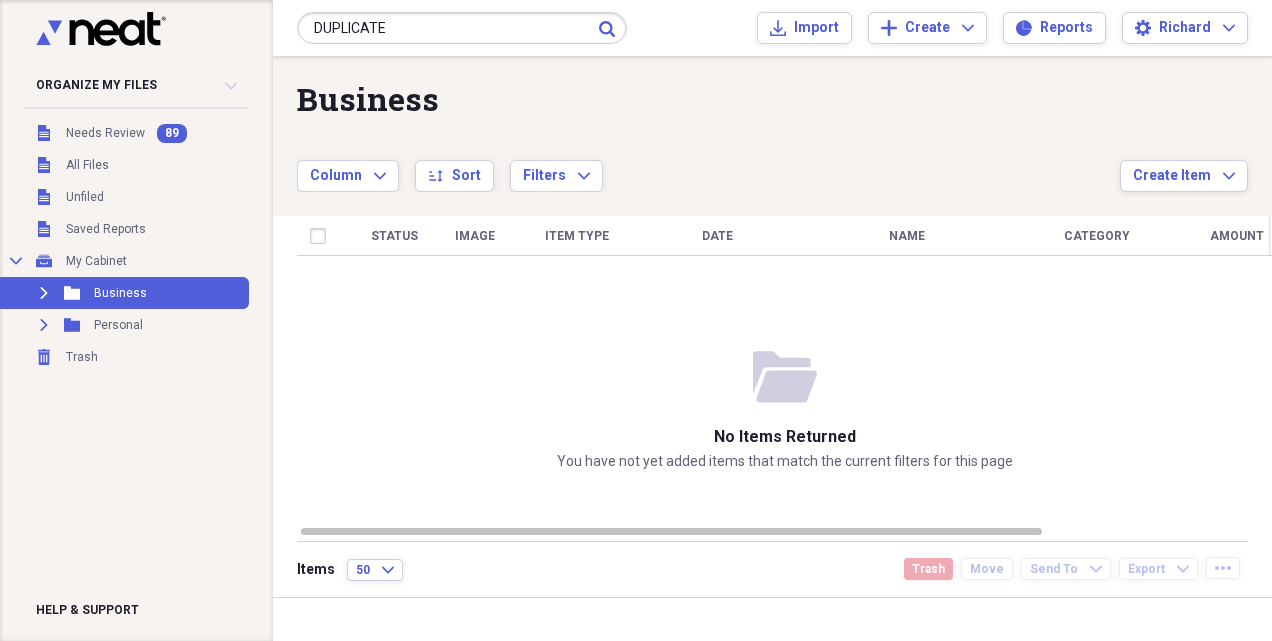 type on "DUPLICATE" 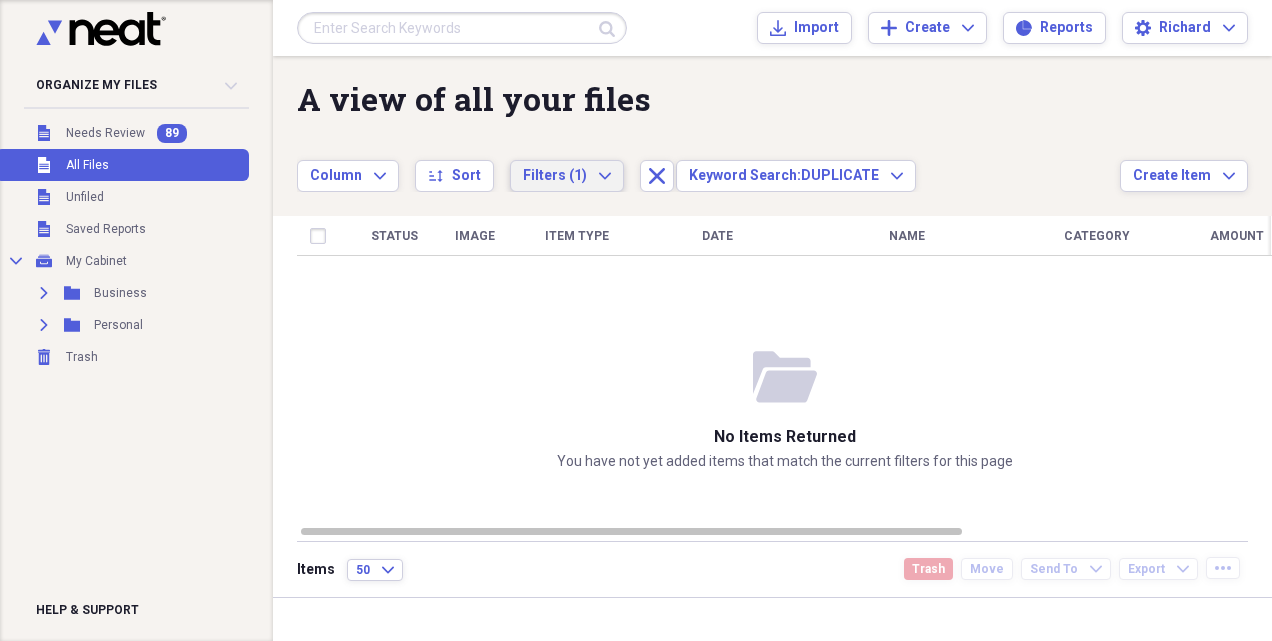 click on "Filters (1)" at bounding box center [555, 175] 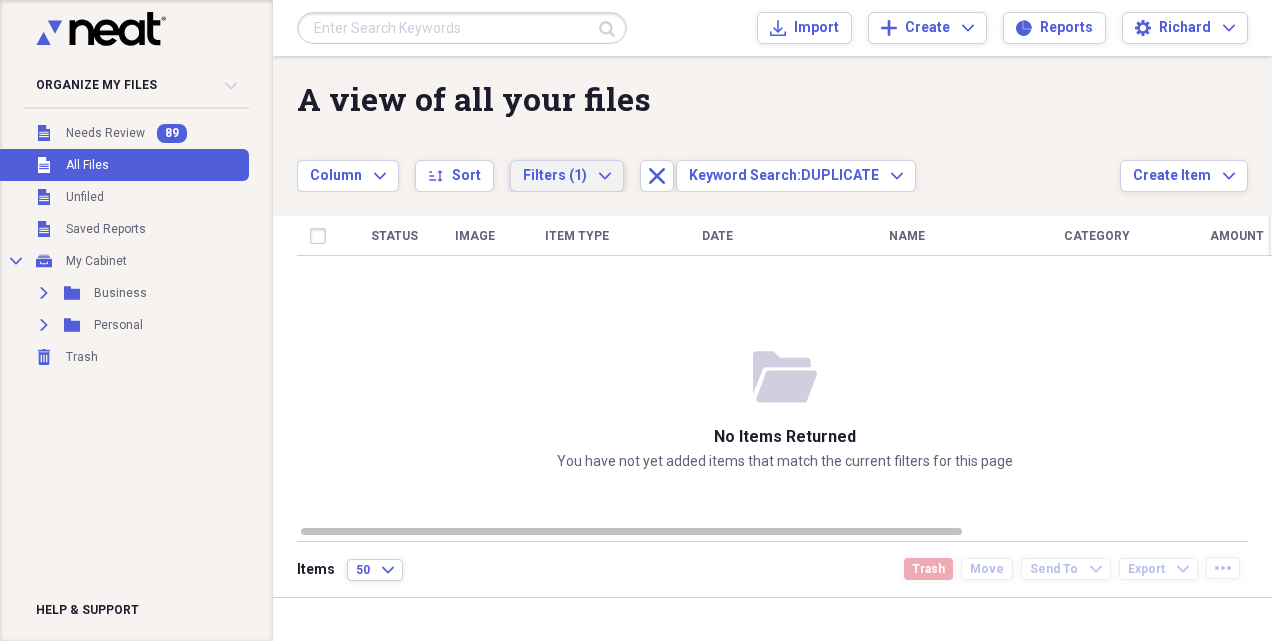 click on "A view of all your files" at bounding box center (708, 99) 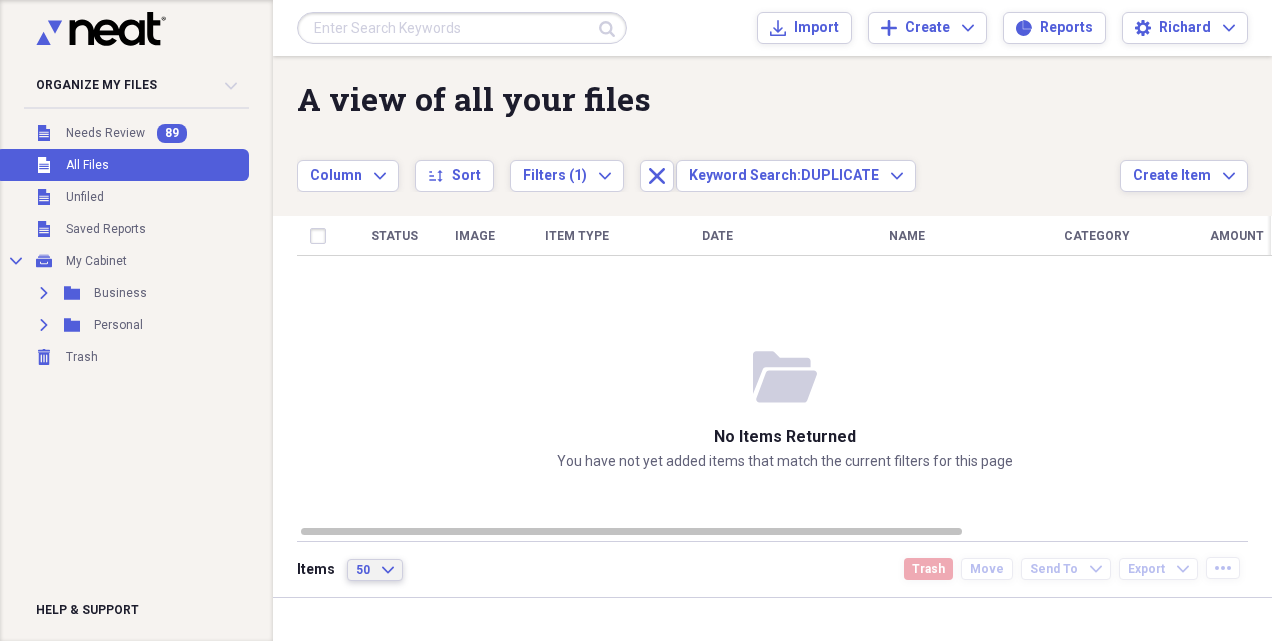 click on "Expand" 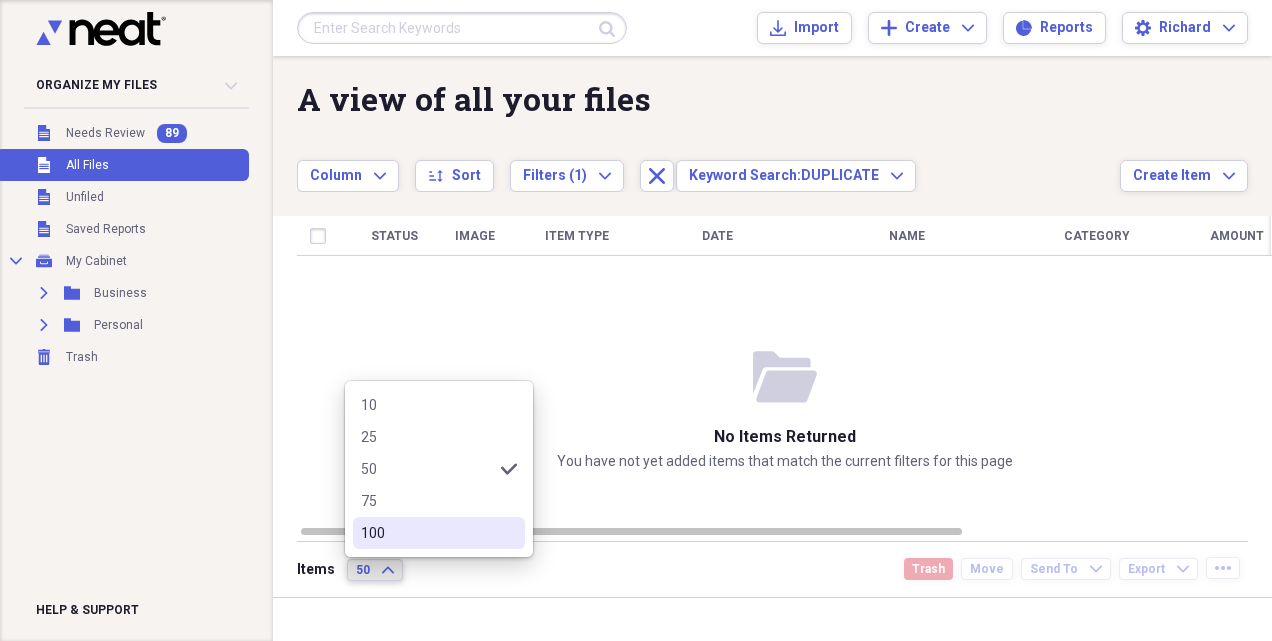 click on "100" at bounding box center (427, 533) 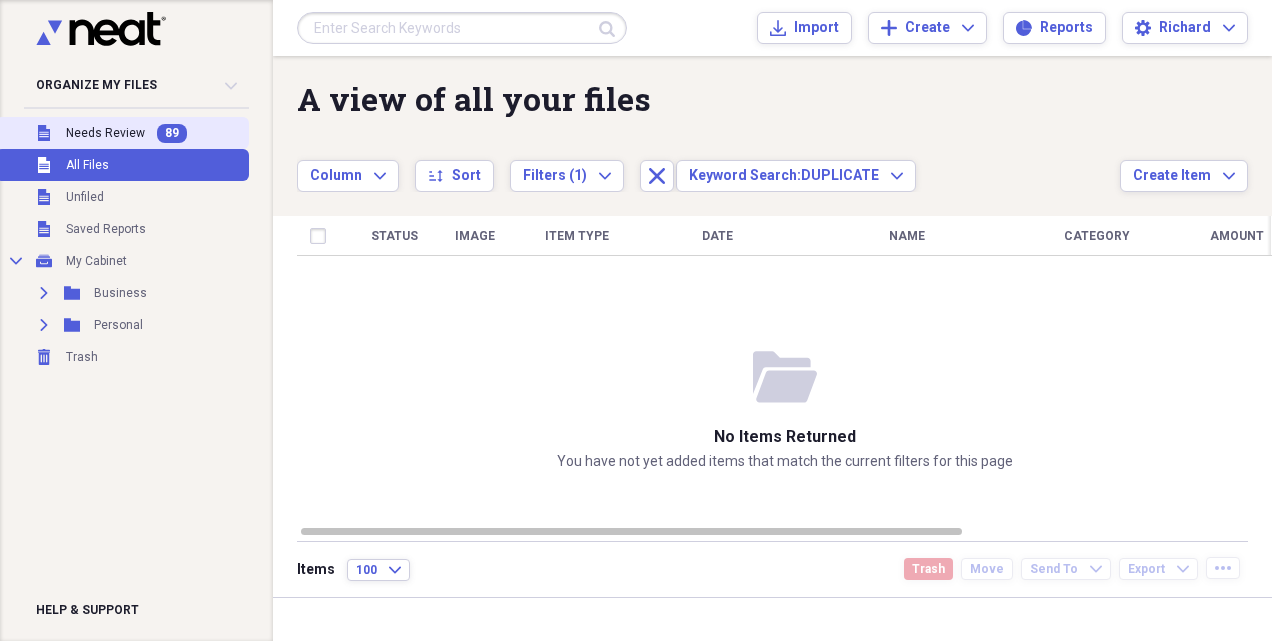 click on "Unfiled Needs Review 89" at bounding box center [122, 133] 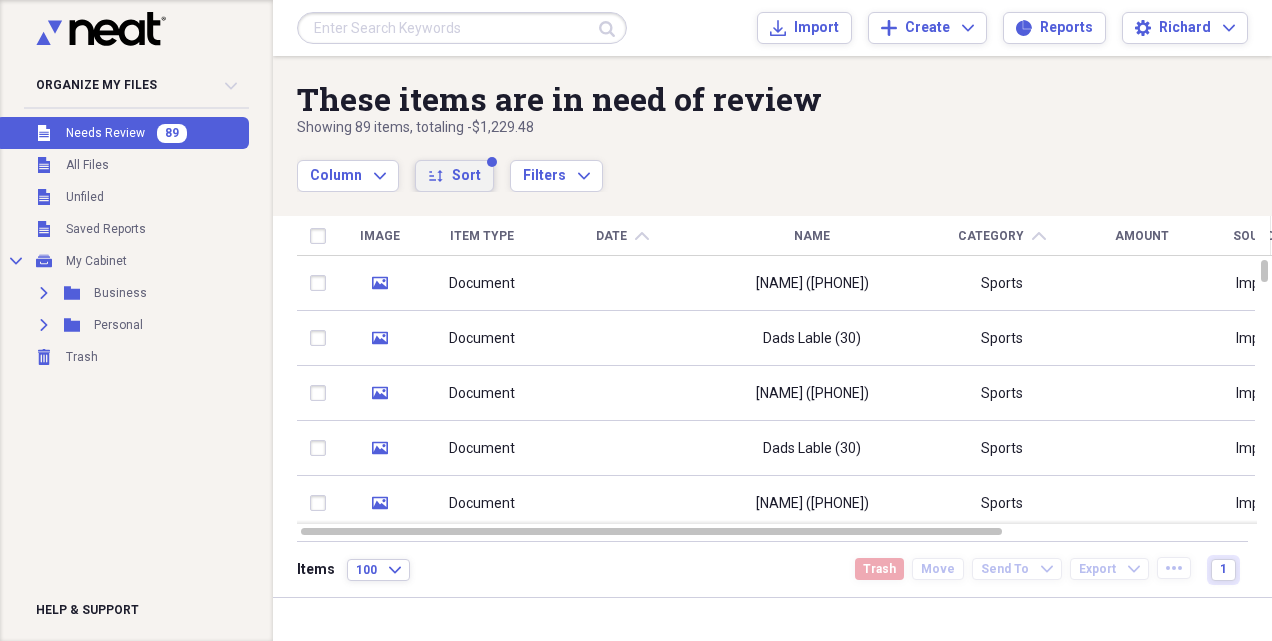 click on "sort" 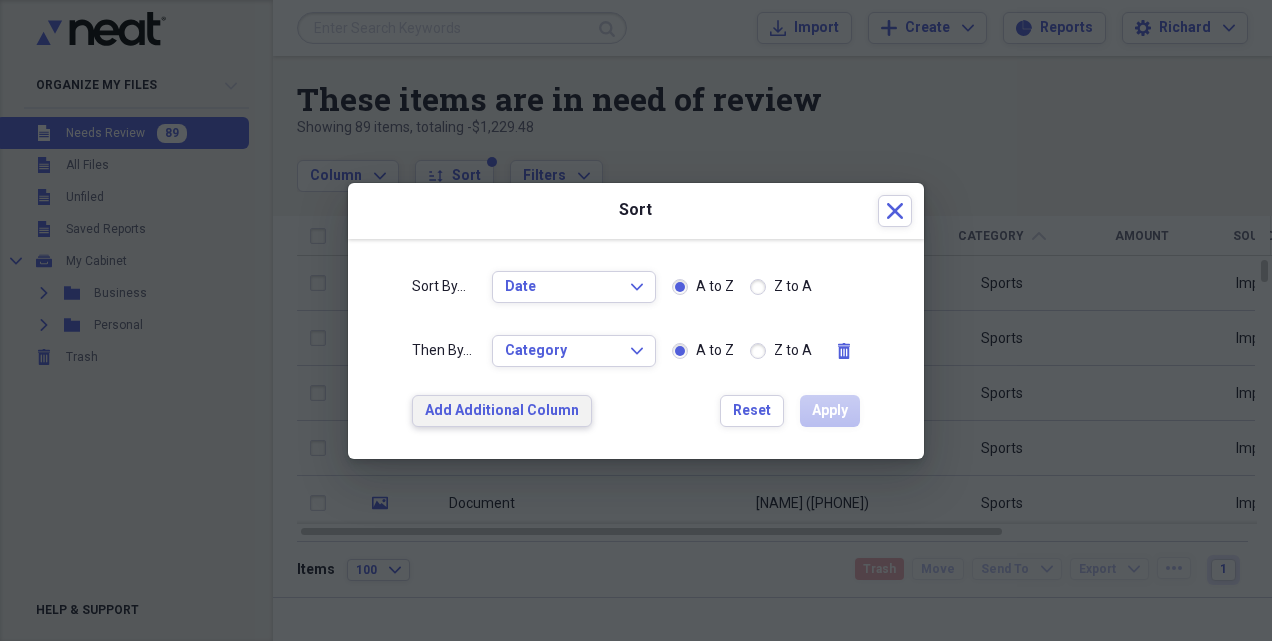 click on "Add Additional Column" at bounding box center (502, 411) 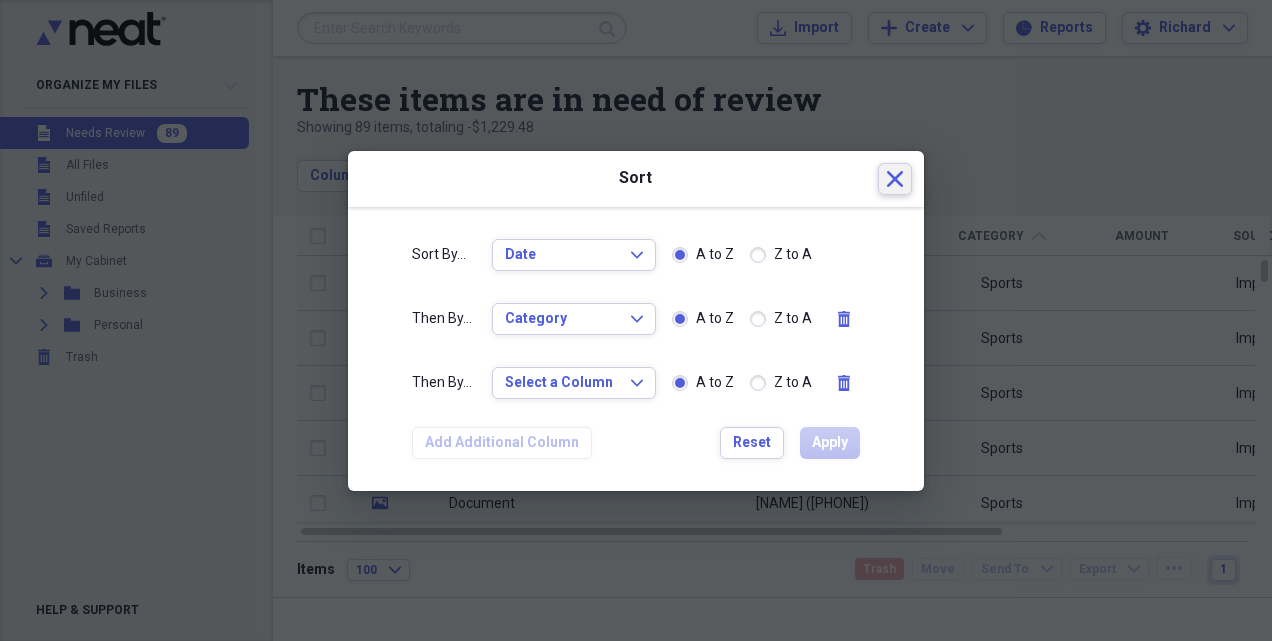 click 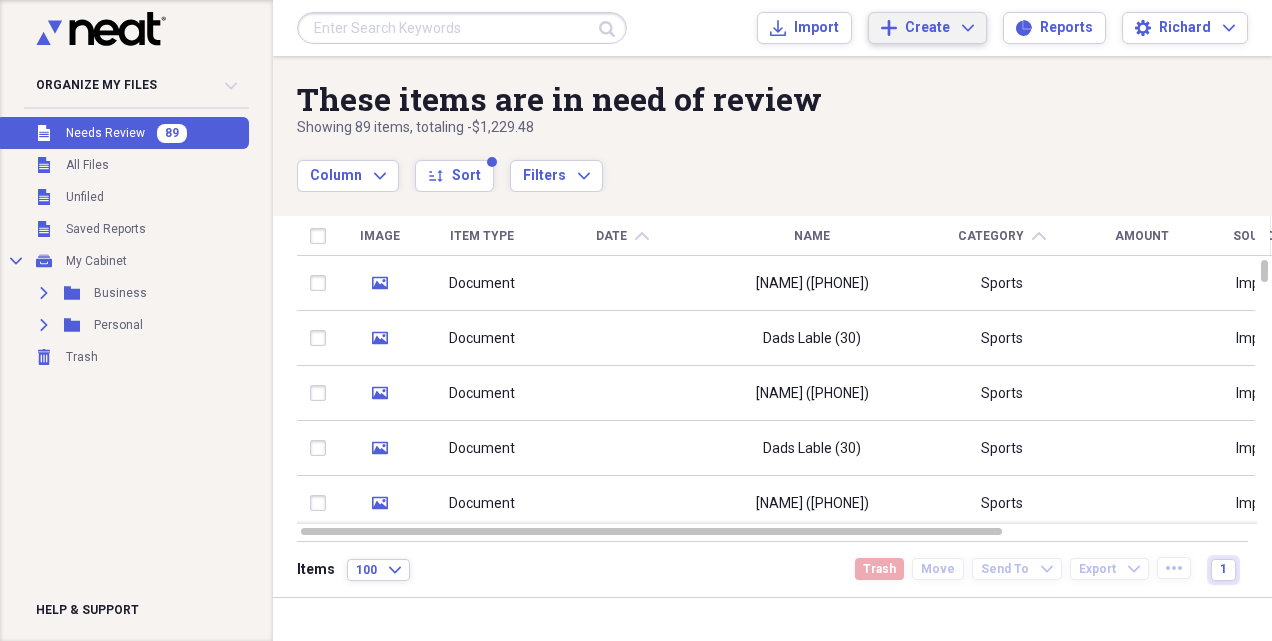 click on "Expand" 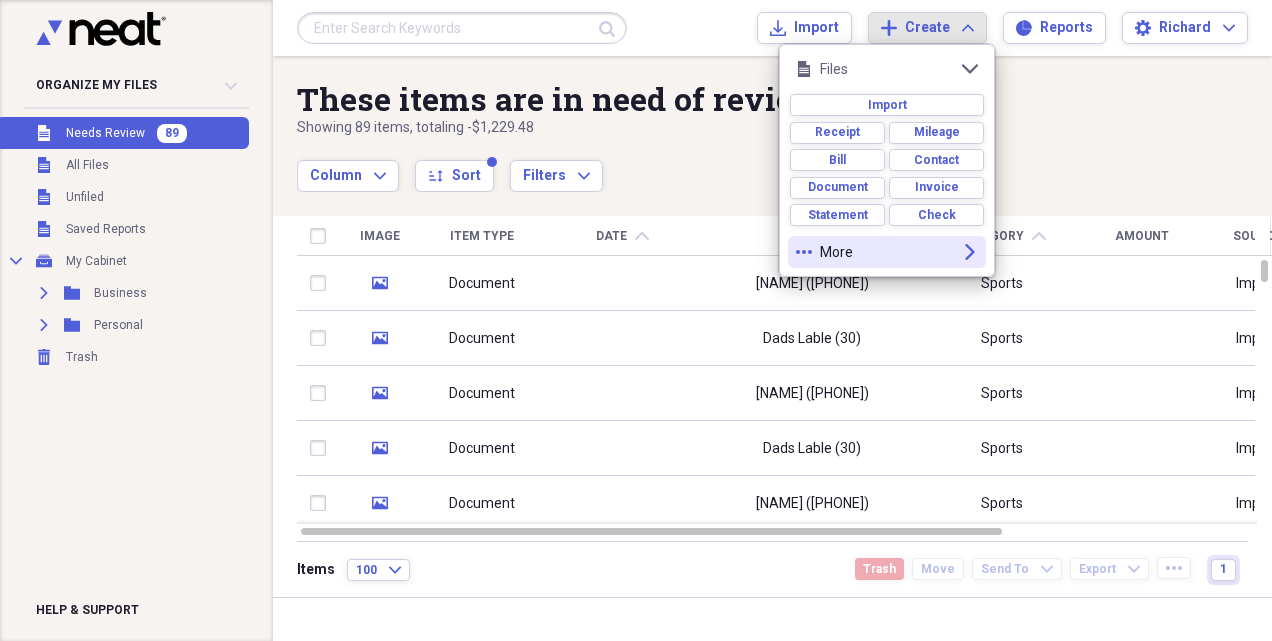 click on "expand" 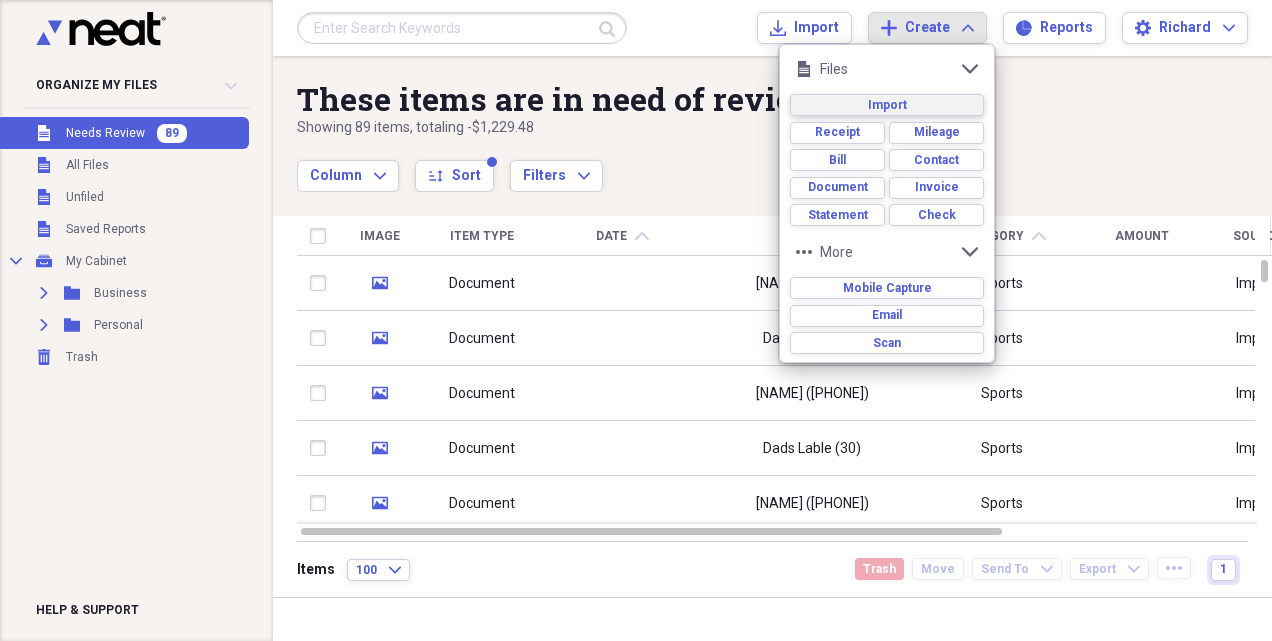 click on "Import" at bounding box center [887, 105] 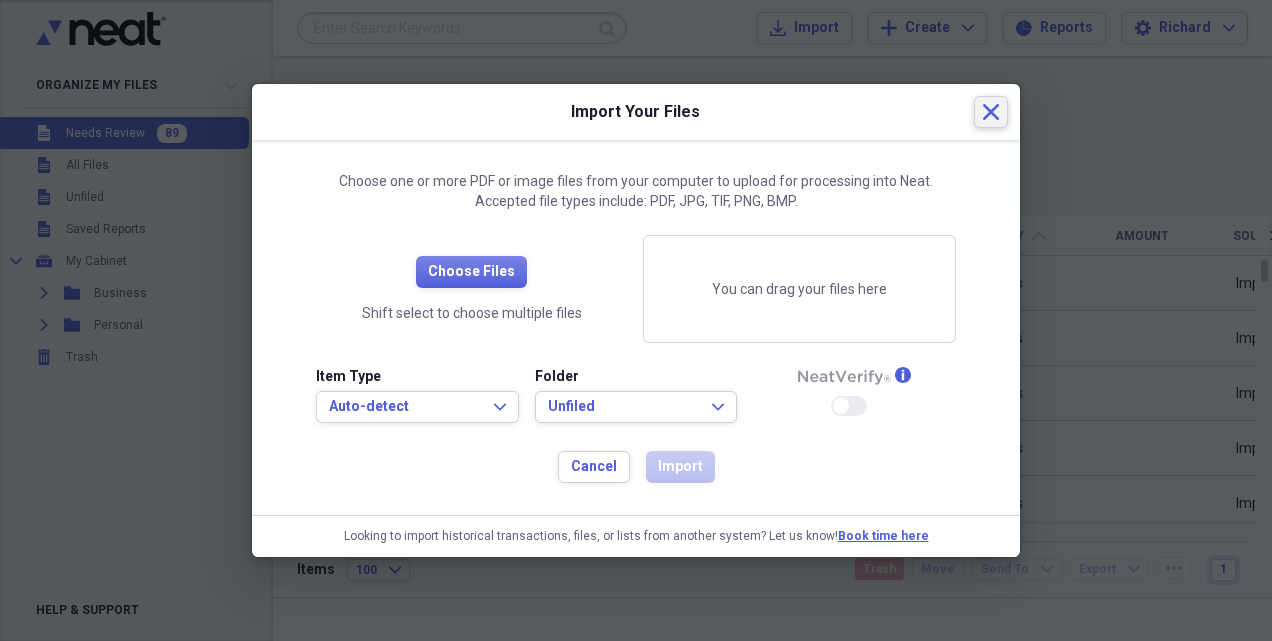 click on "Close" at bounding box center (991, 112) 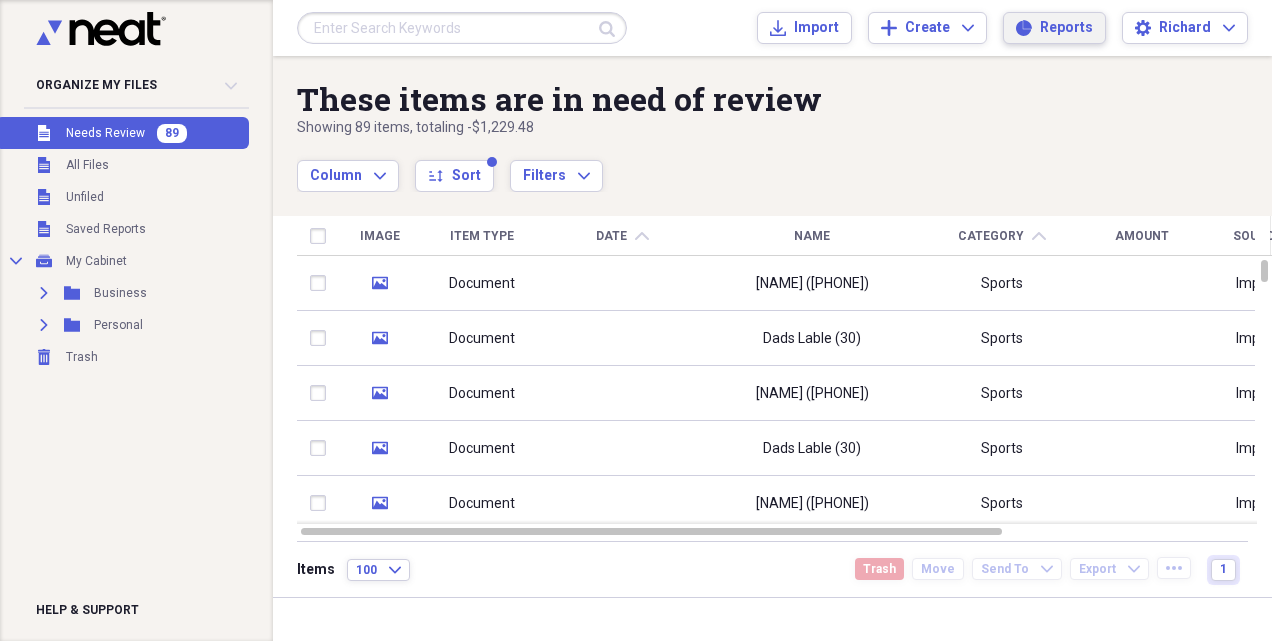 click on "Reports" at bounding box center (1066, 28) 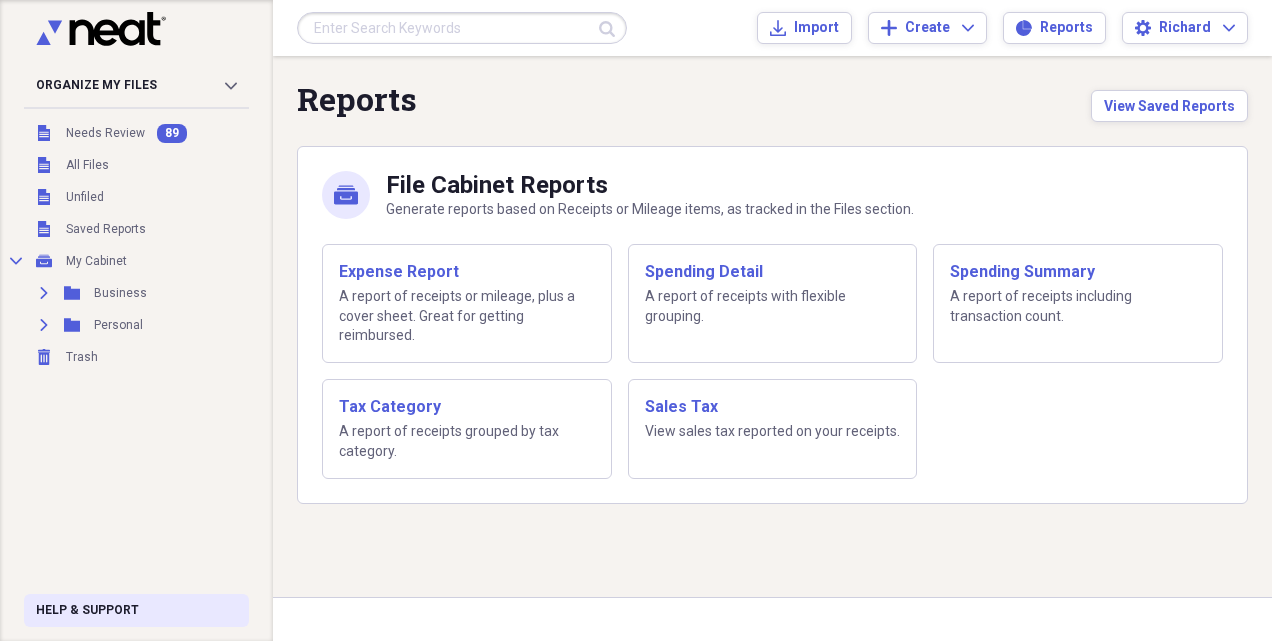 click on "Help & Support" at bounding box center [87, 610] 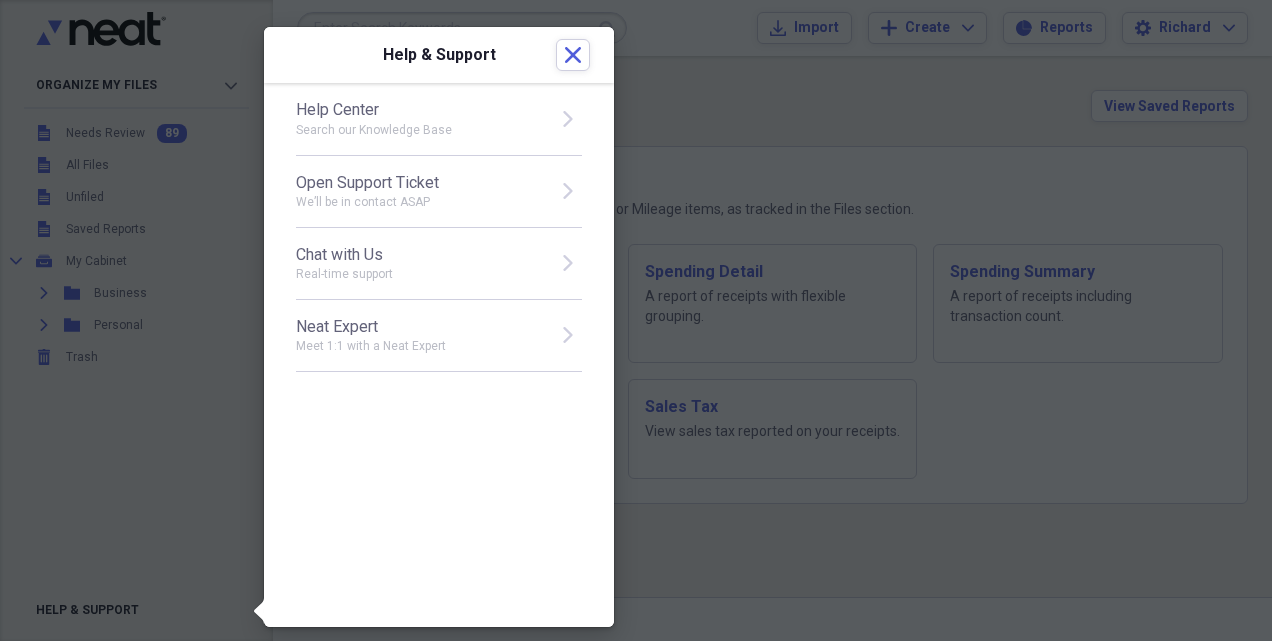 click on "Help & Support Close" at bounding box center (439, 55) 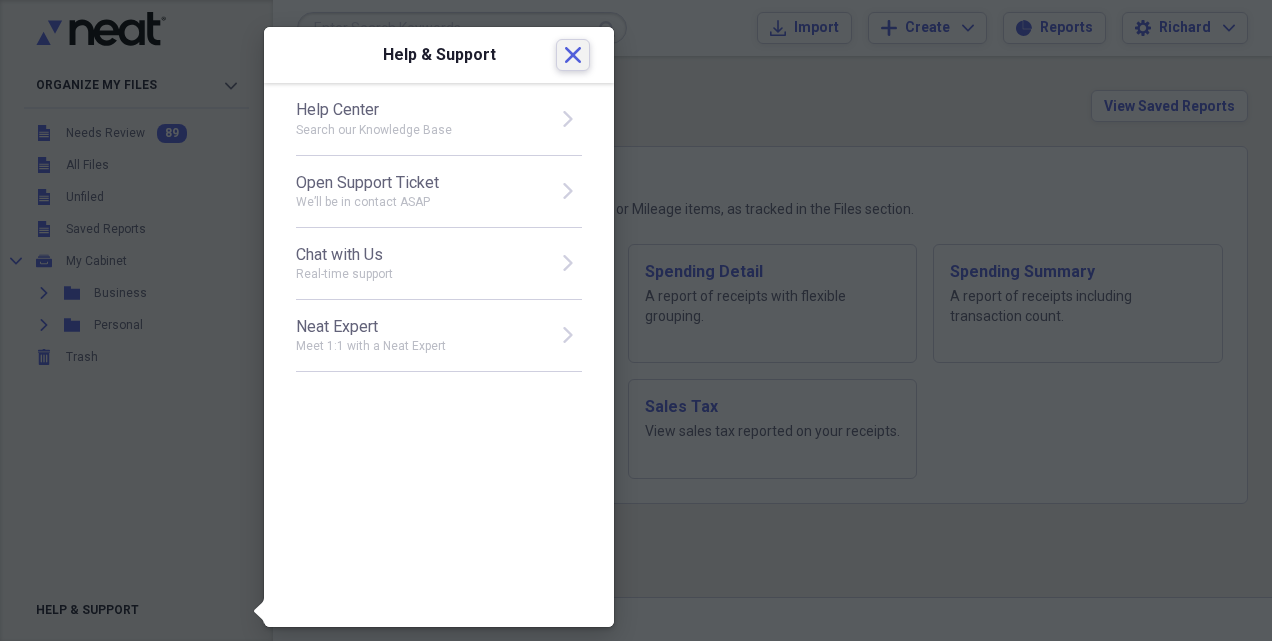 click 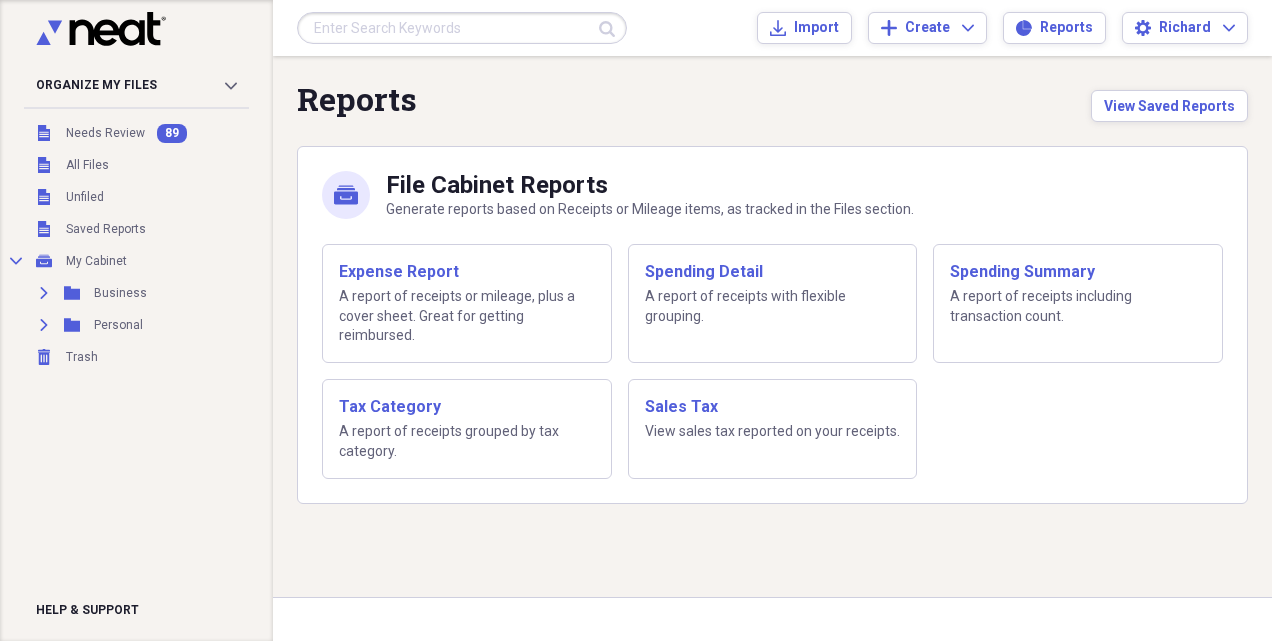 click on "Reports View Saved Reports" at bounding box center (772, 101) 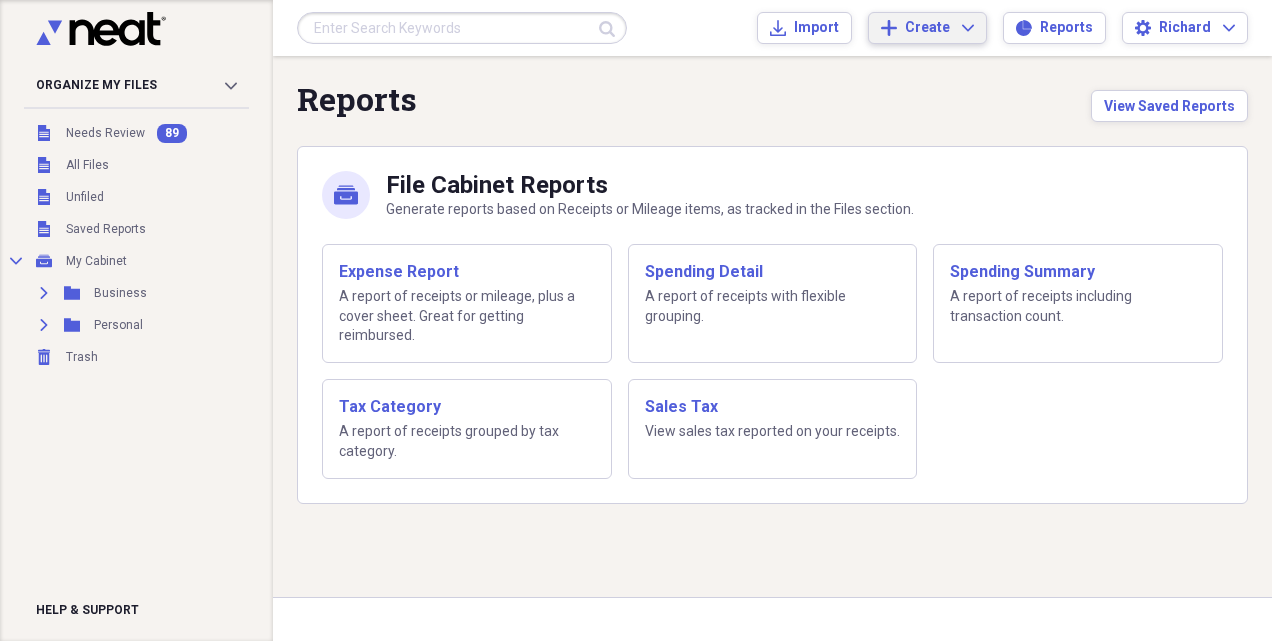 click on "Create" at bounding box center (927, 28) 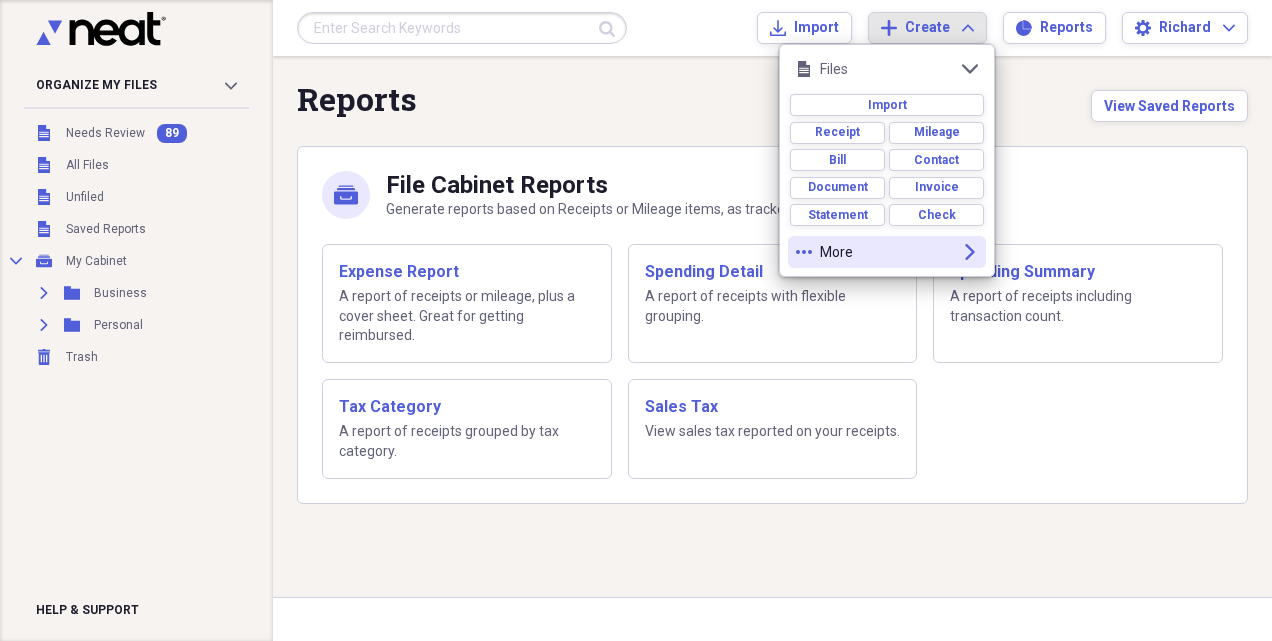 click on "expand" 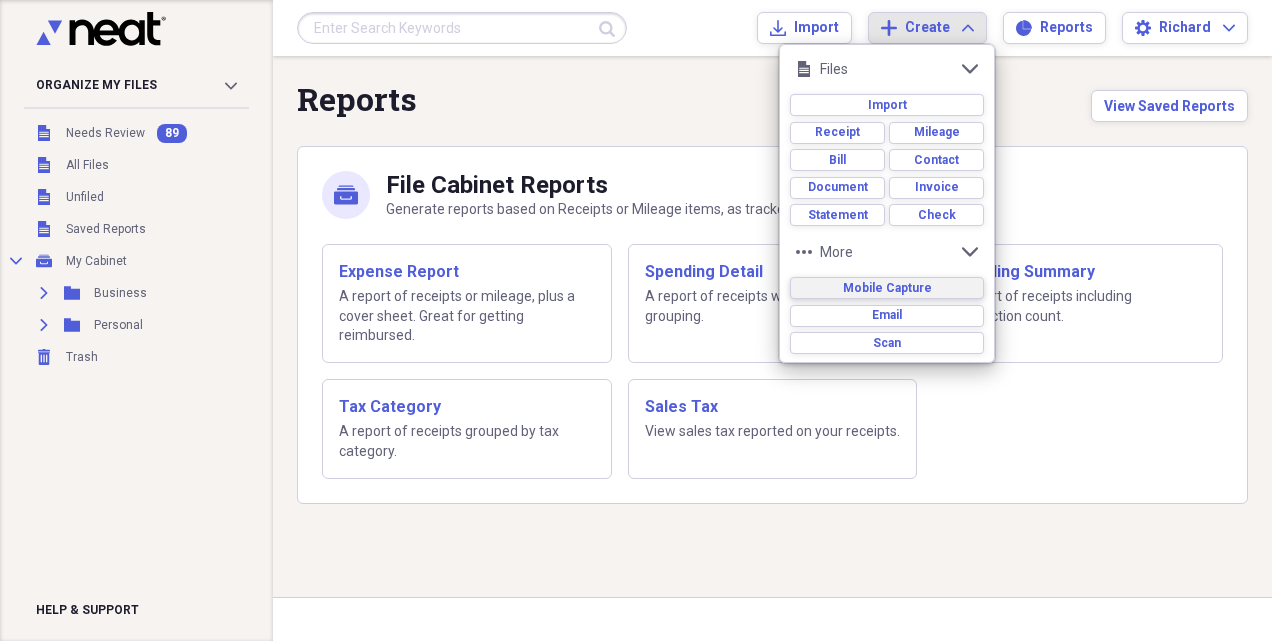 click on "Mobile Capture" at bounding box center [887, 288] 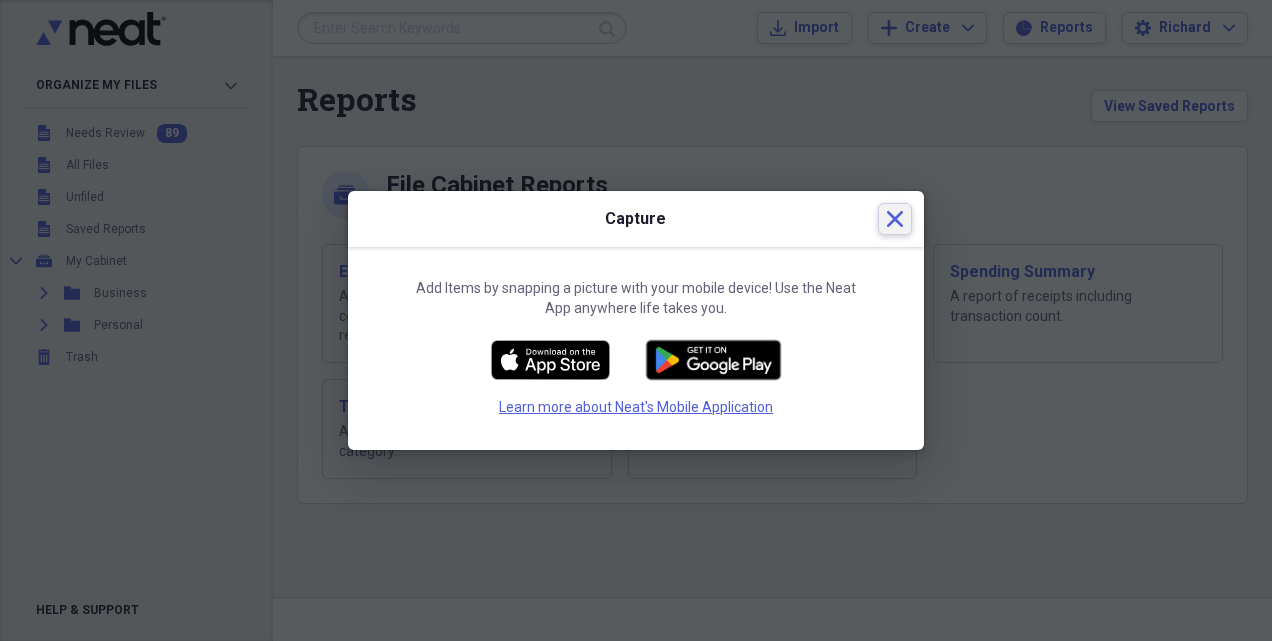 click on "Close" 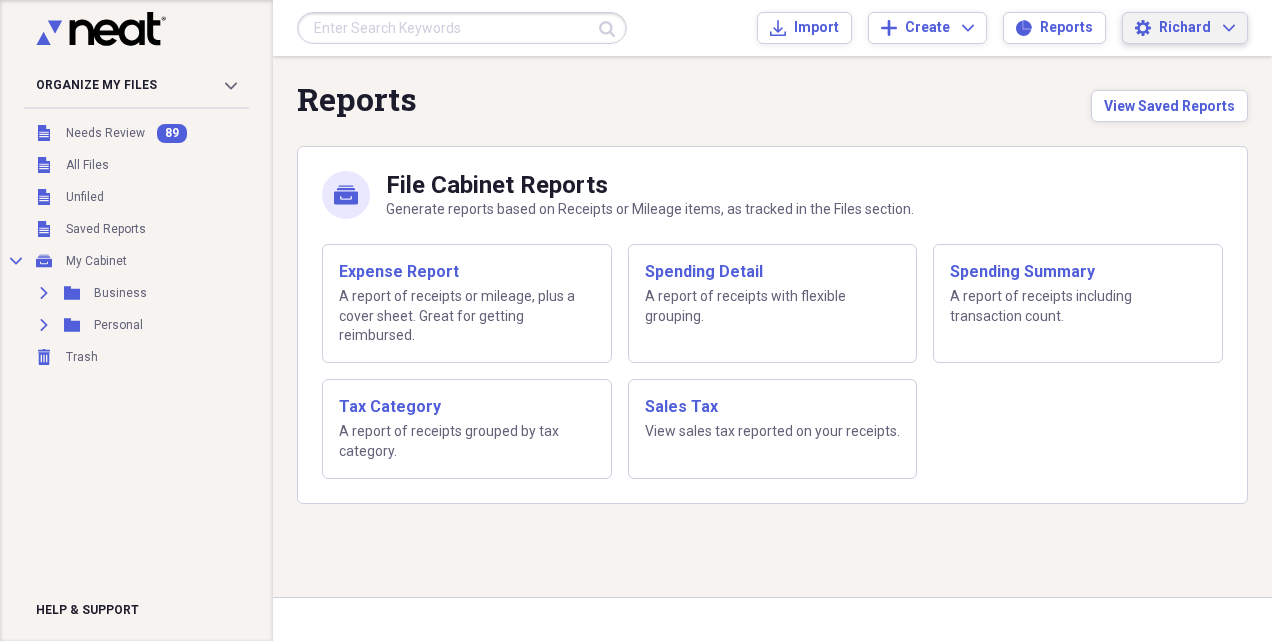 click on "Settings" 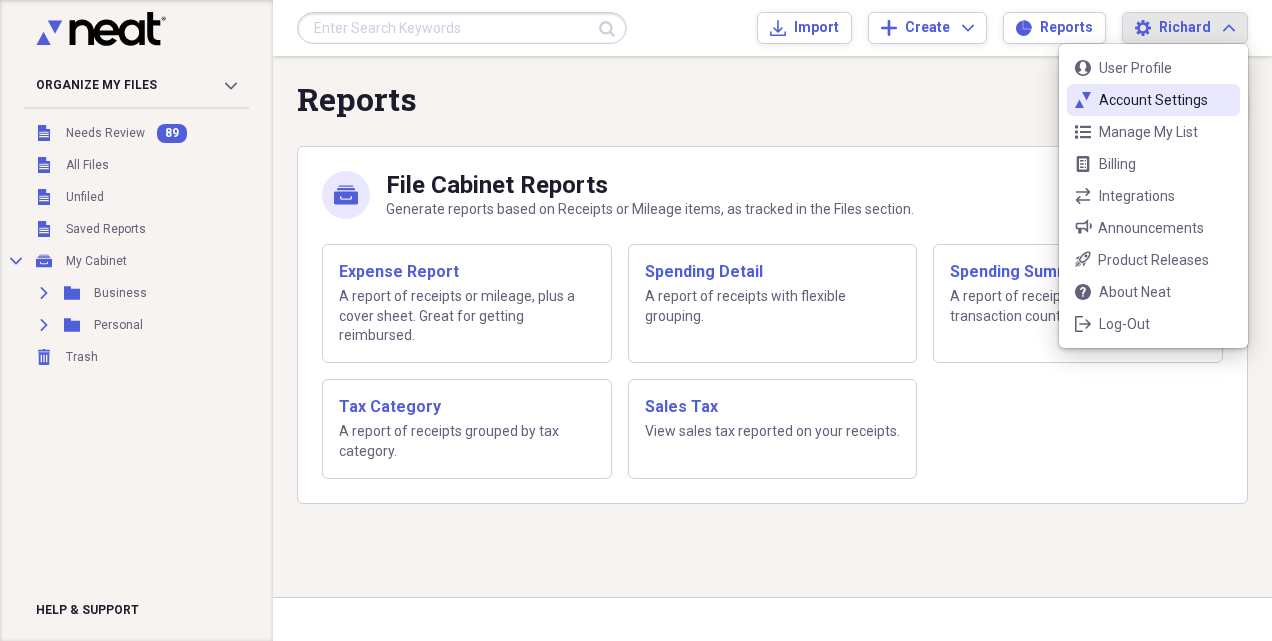 click on "neat-ticks Account Settings" at bounding box center (1153, 100) 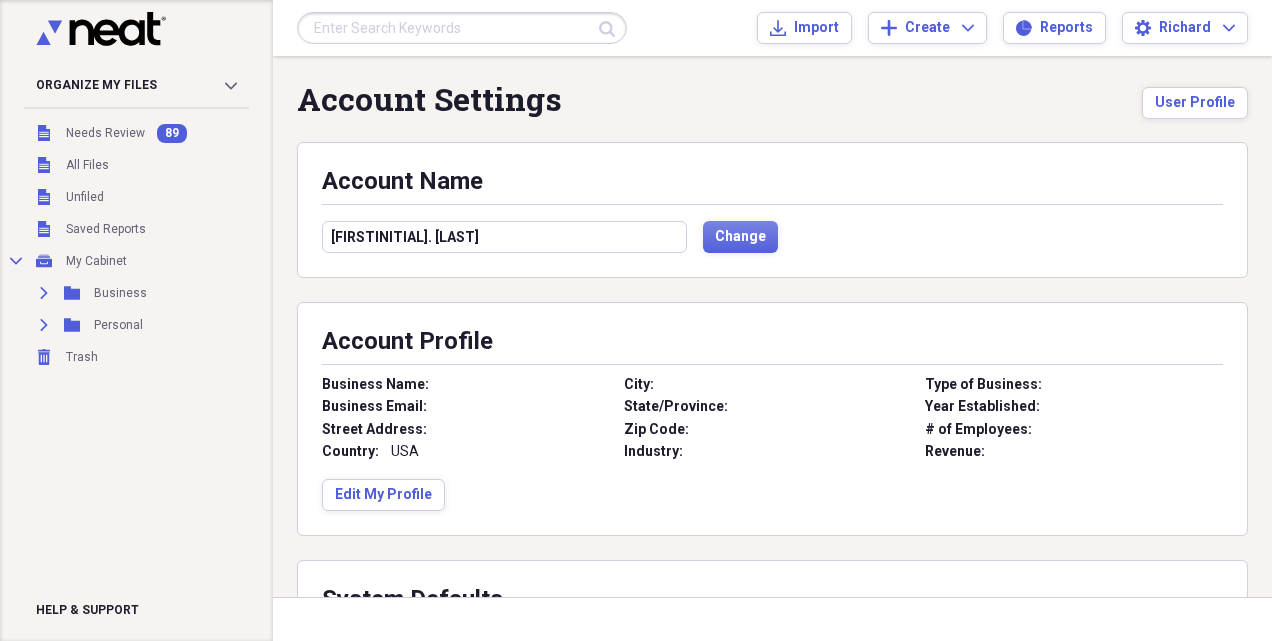 click on "[FIRSTINITIAL]. [LAST]" at bounding box center [504, 237] 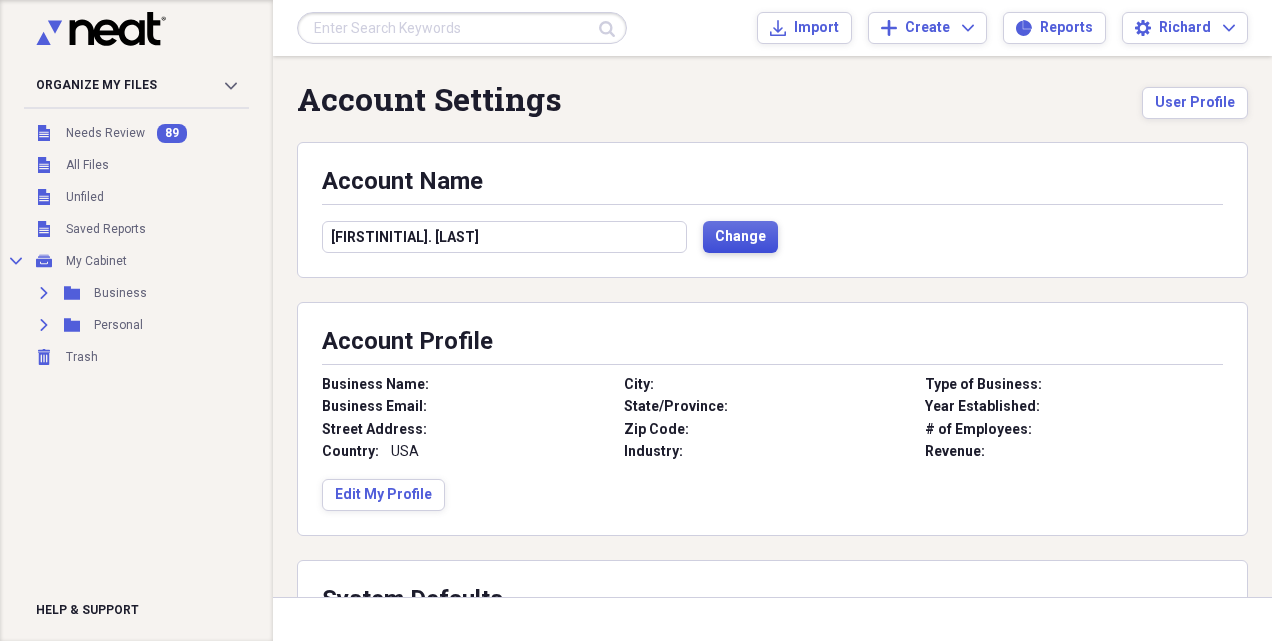 click on "Change" at bounding box center (740, 237) 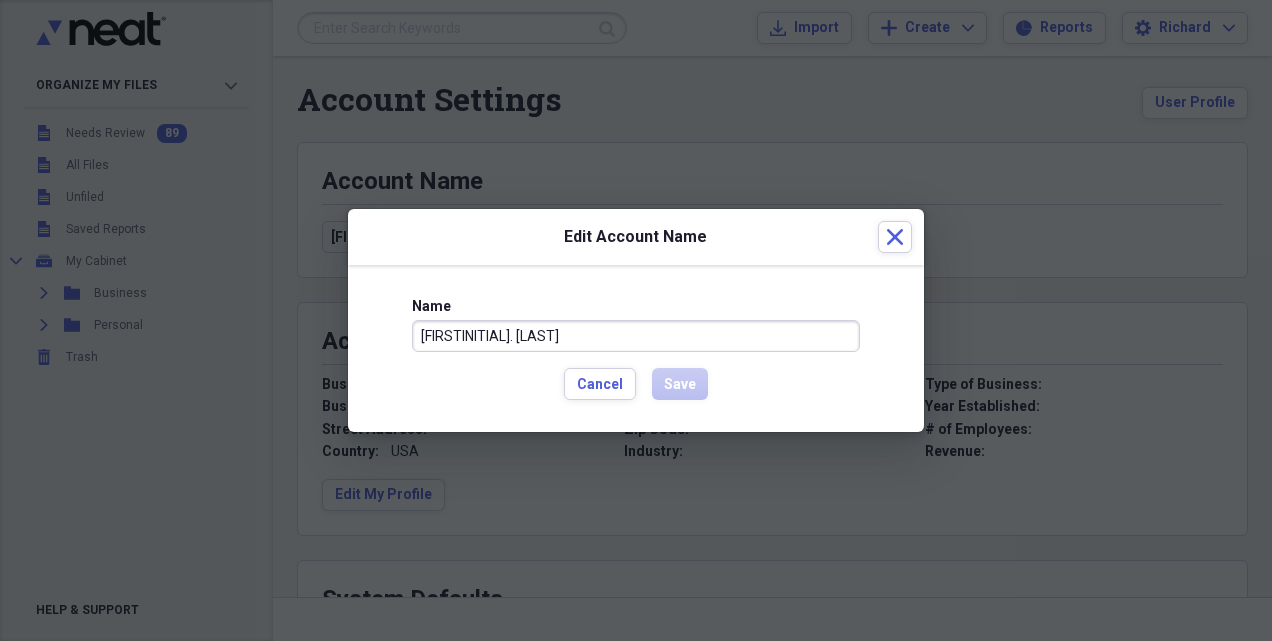 click on "[FIRSTINITIAL]. [LAST]" at bounding box center [636, 336] 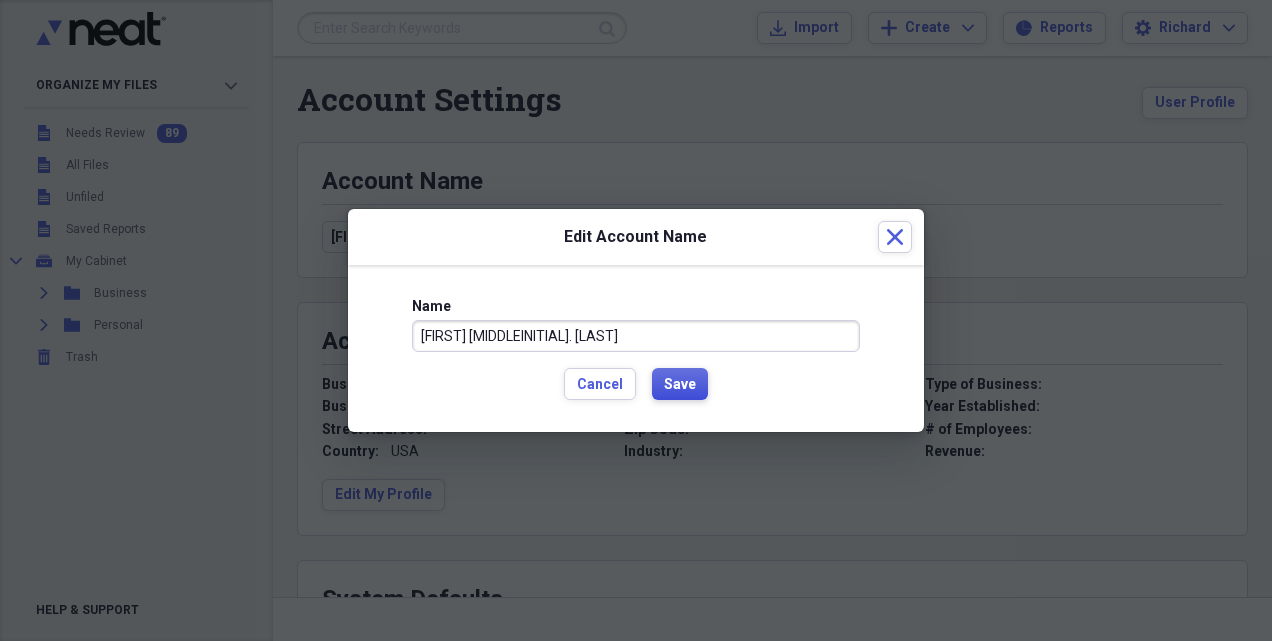 type on "[FIRST] [MIDDLEINITIAL]. [LAST]" 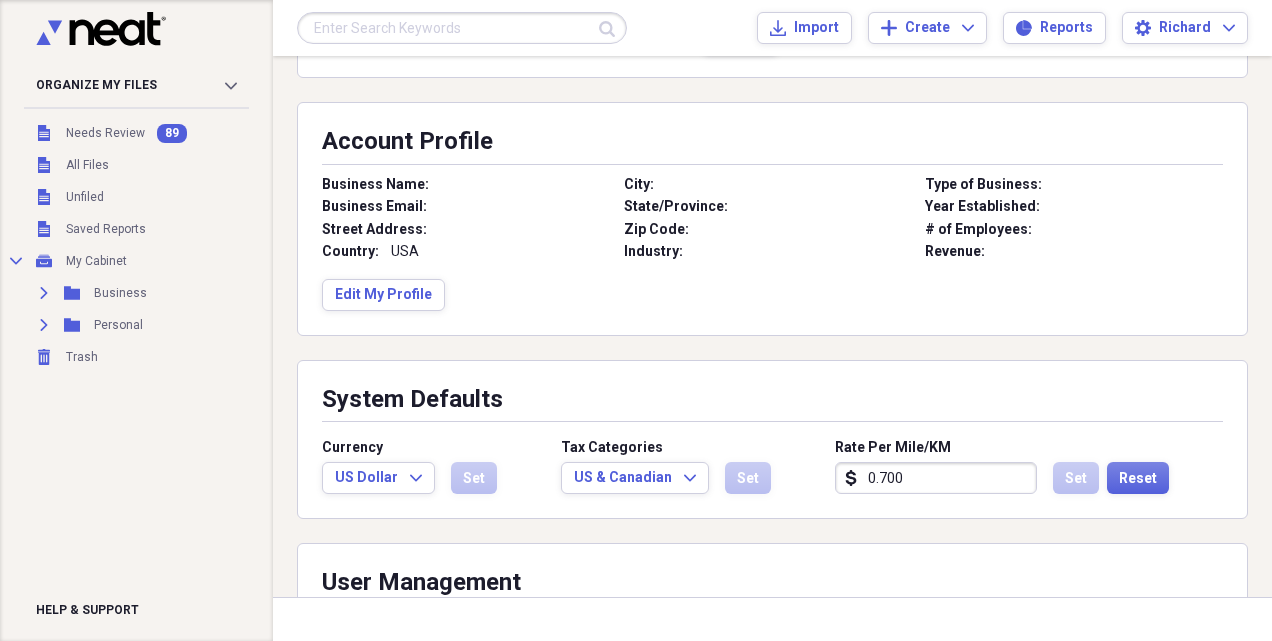 scroll, scrollTop: 230, scrollLeft: 0, axis: vertical 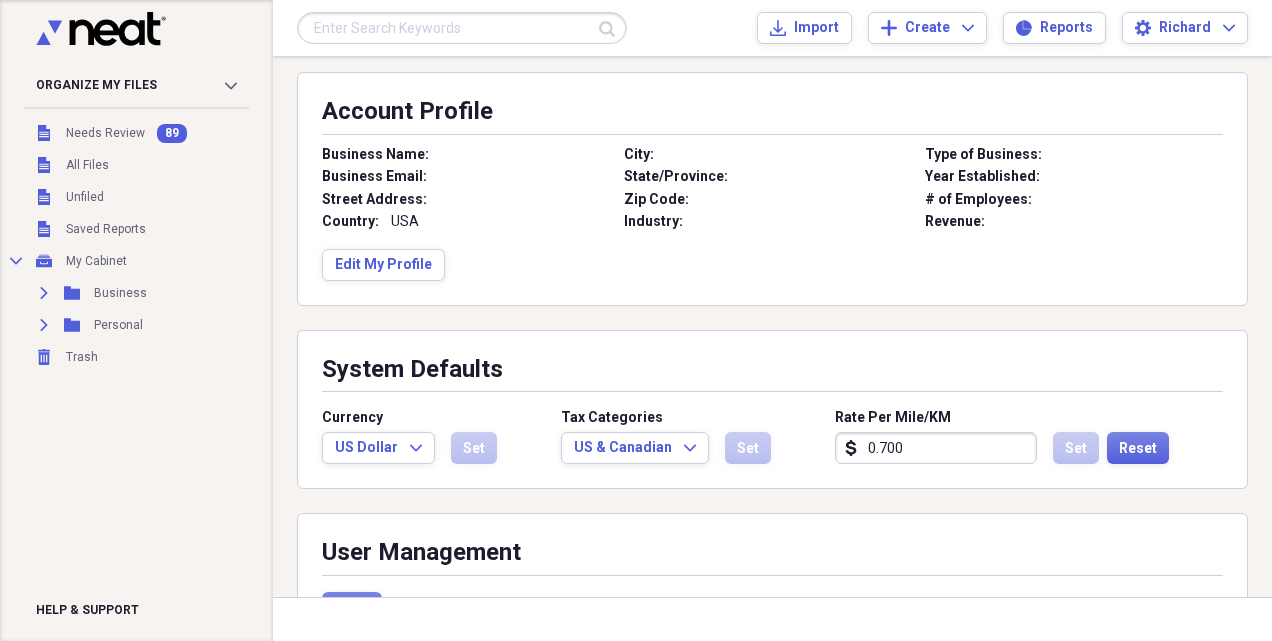 click on "0.700" at bounding box center [936, 448] 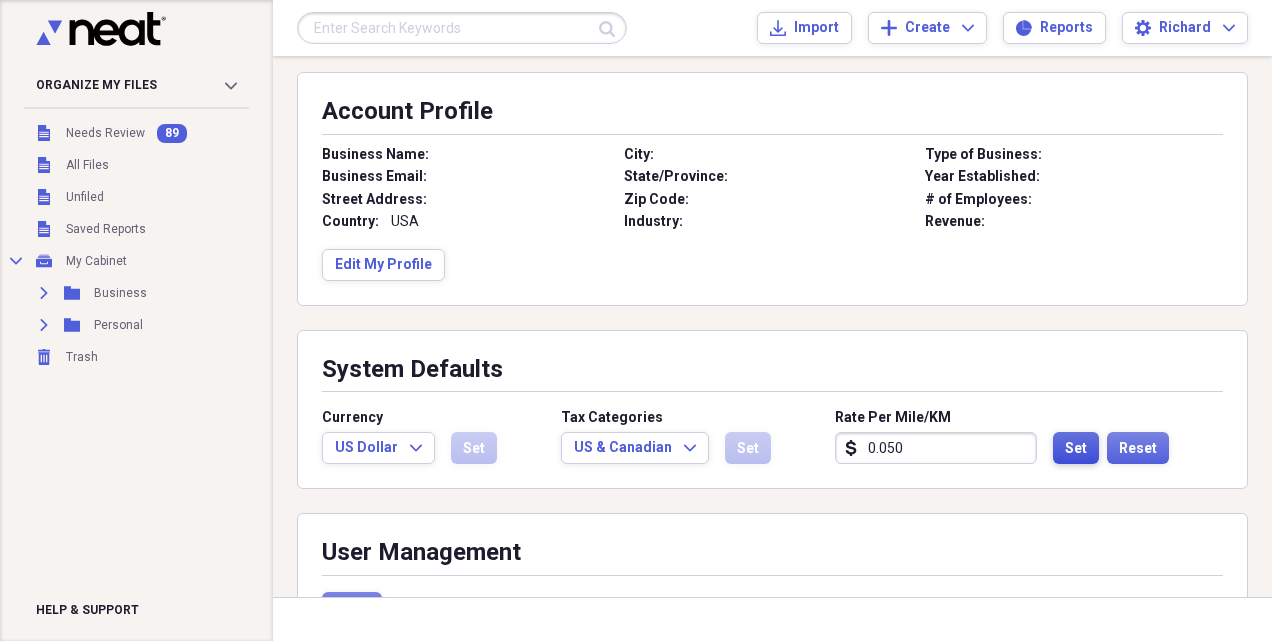 type on "0.050" 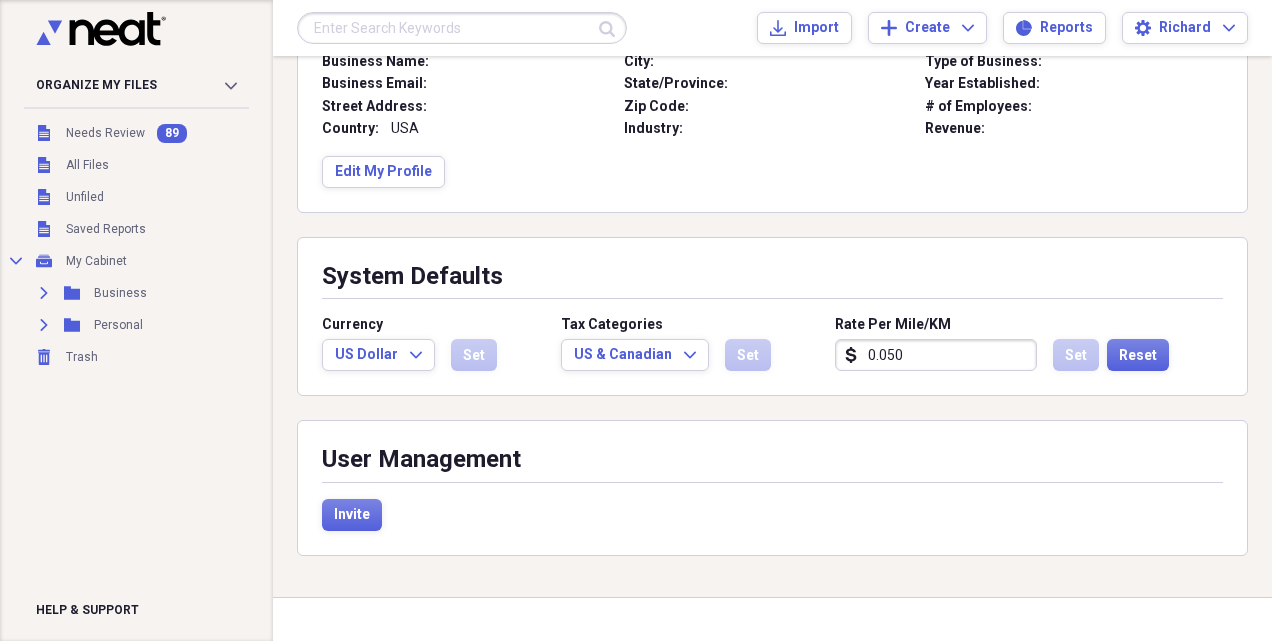 scroll, scrollTop: 326, scrollLeft: 0, axis: vertical 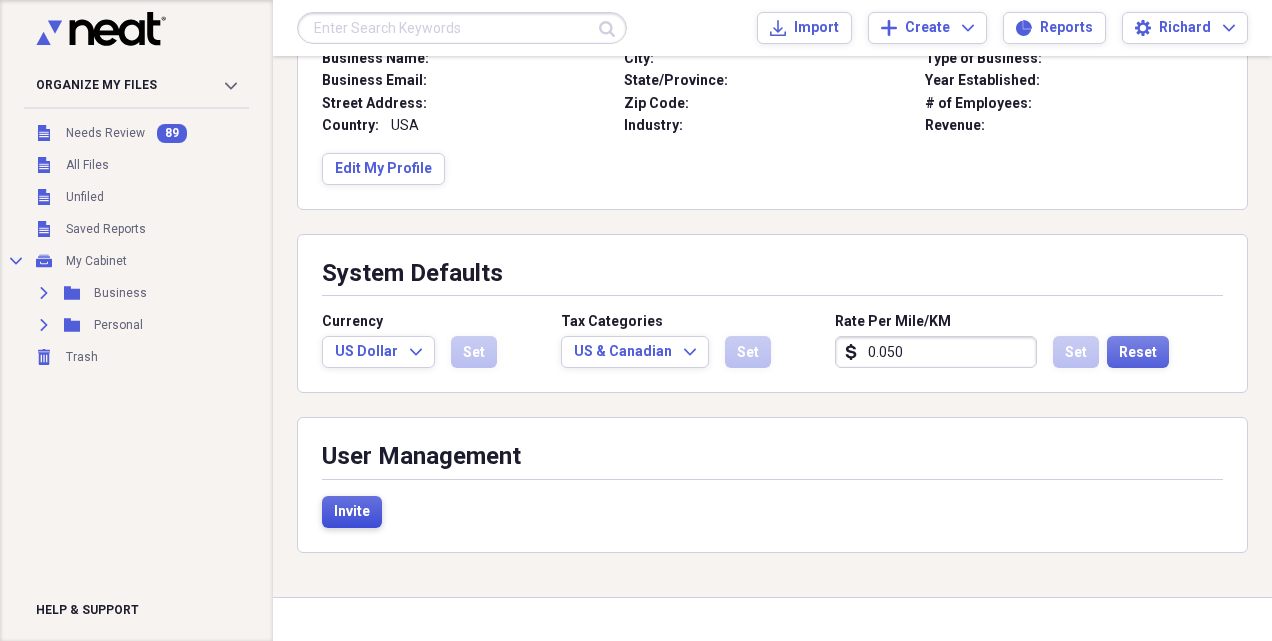 click on "Invite" at bounding box center [352, 512] 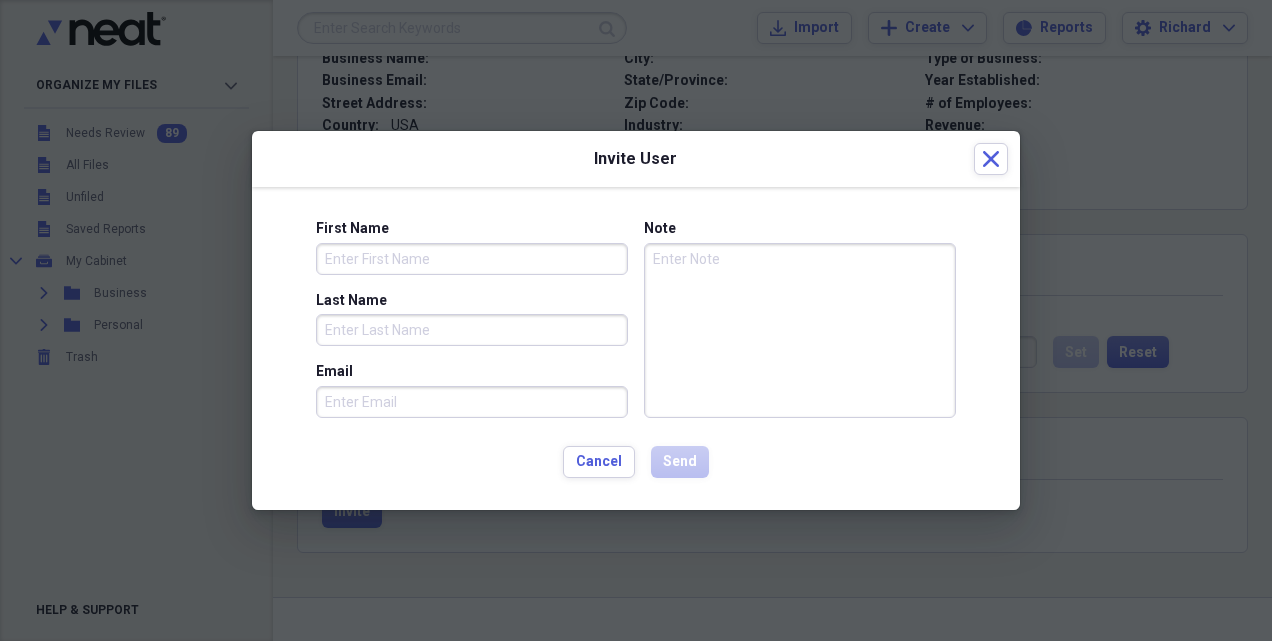 click on "Invite User Close" at bounding box center (636, 159) 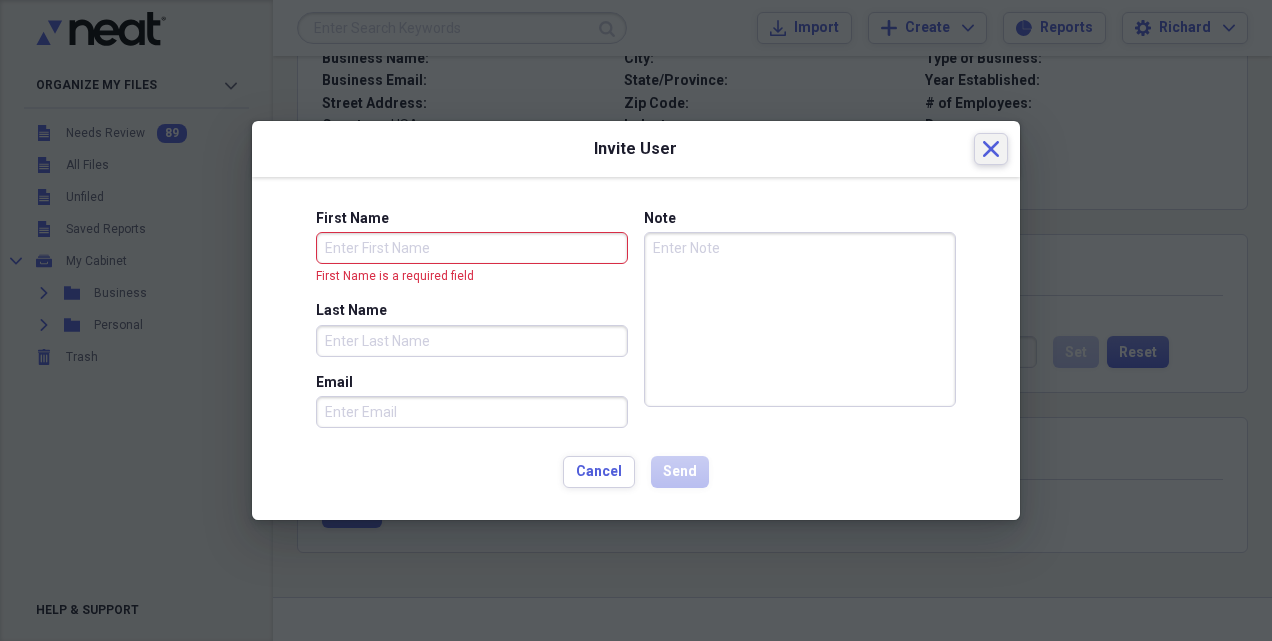 click on "Close" at bounding box center (991, 149) 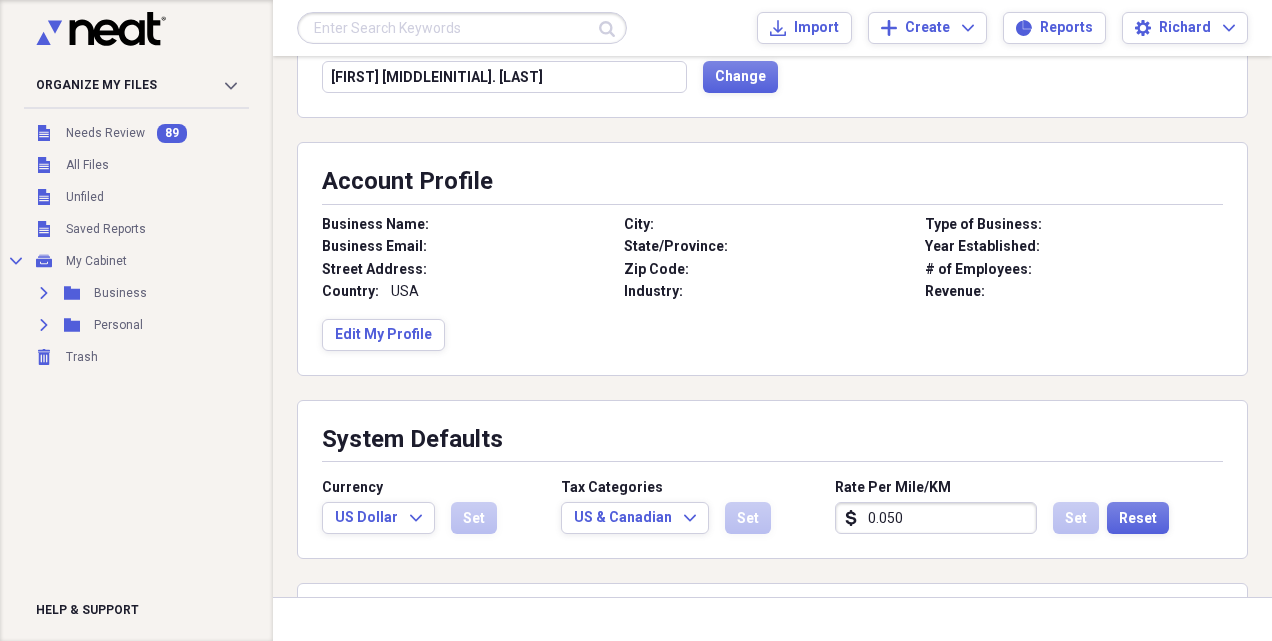 scroll, scrollTop: 0, scrollLeft: 0, axis: both 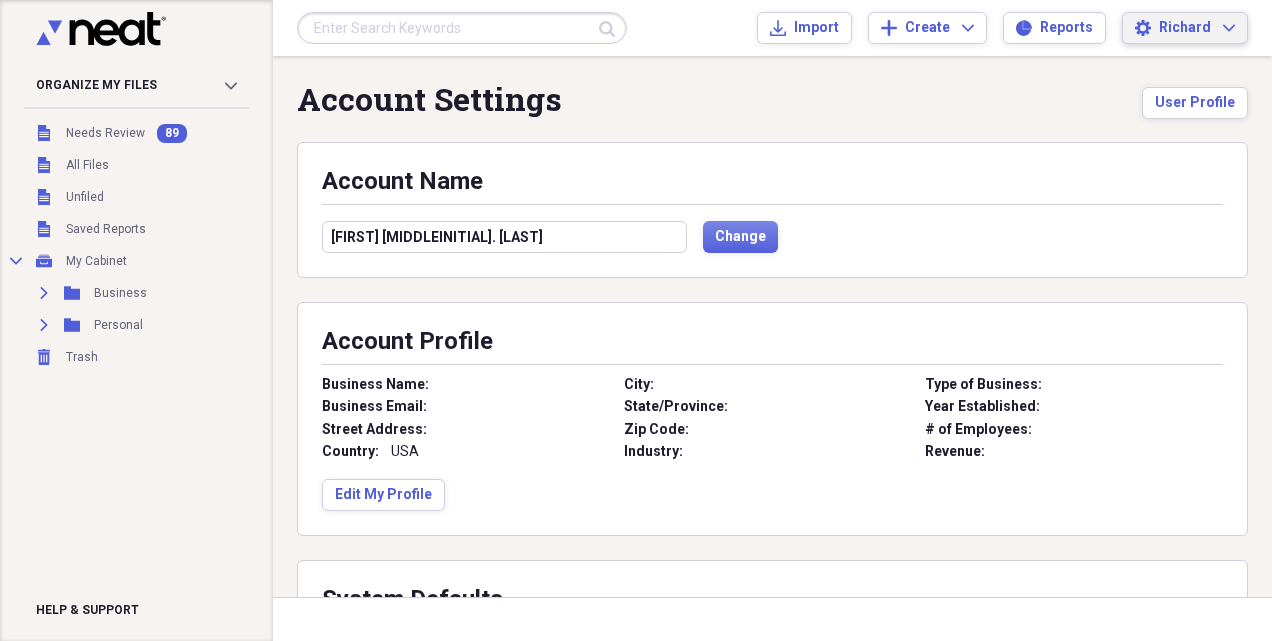 click on "Settings [NAME] Expand" at bounding box center [1185, 28] 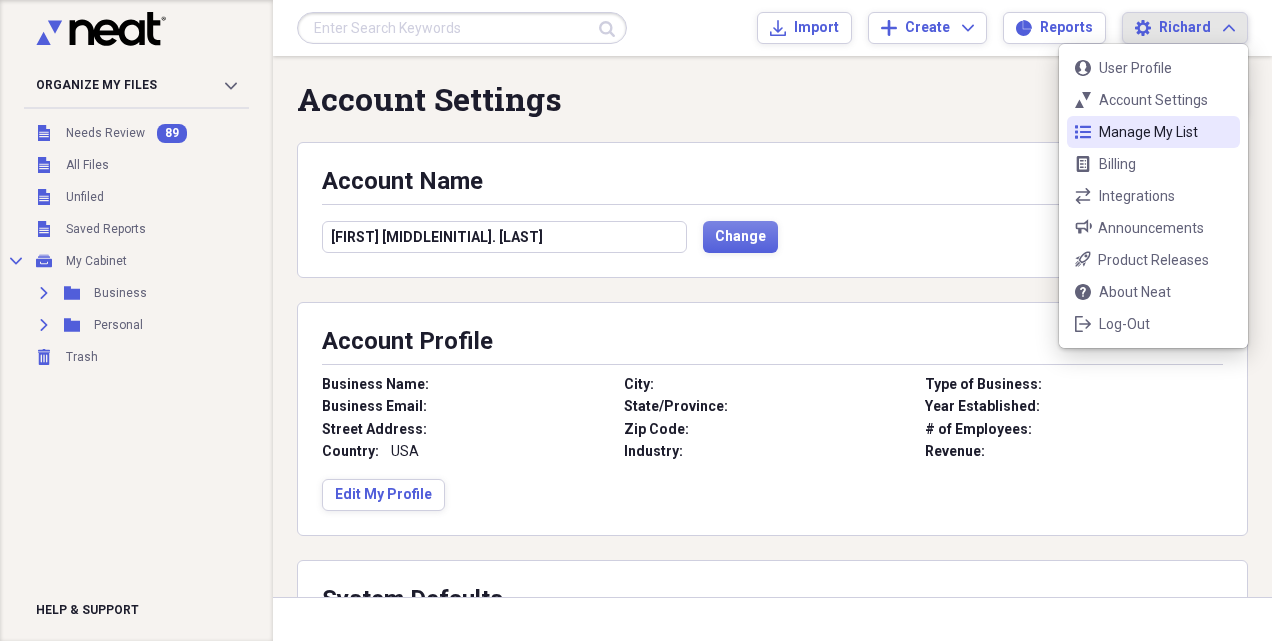 click on "Manage My List" at bounding box center (1153, 132) 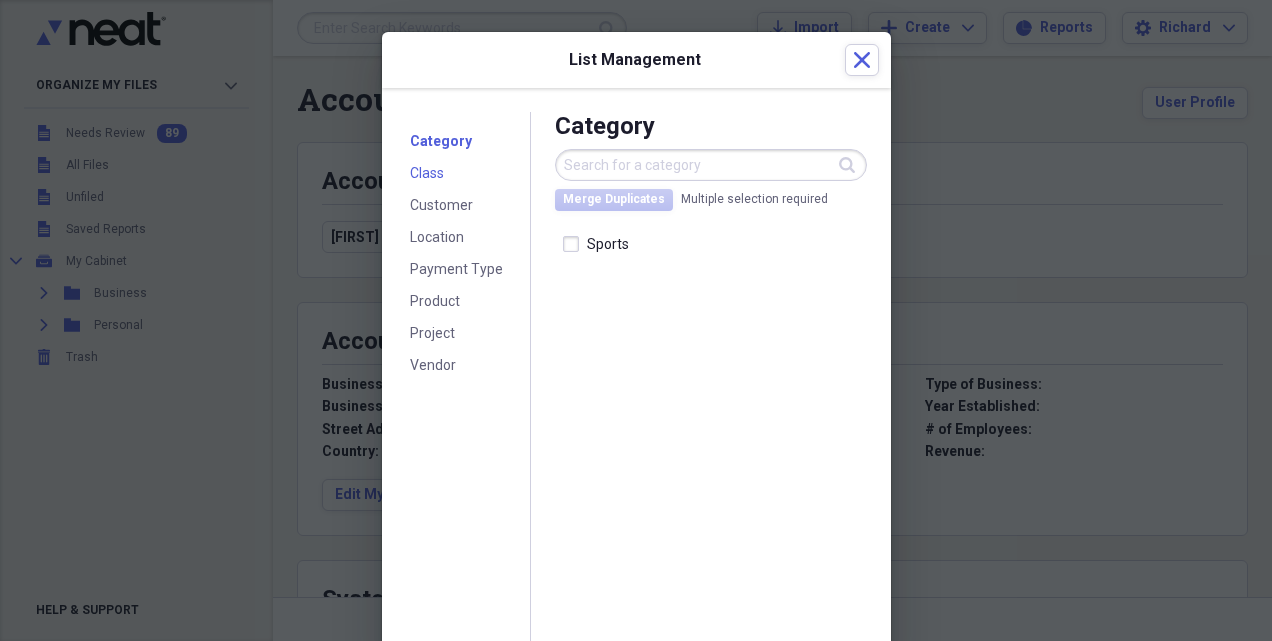 click on "Class" at bounding box center (427, 173) 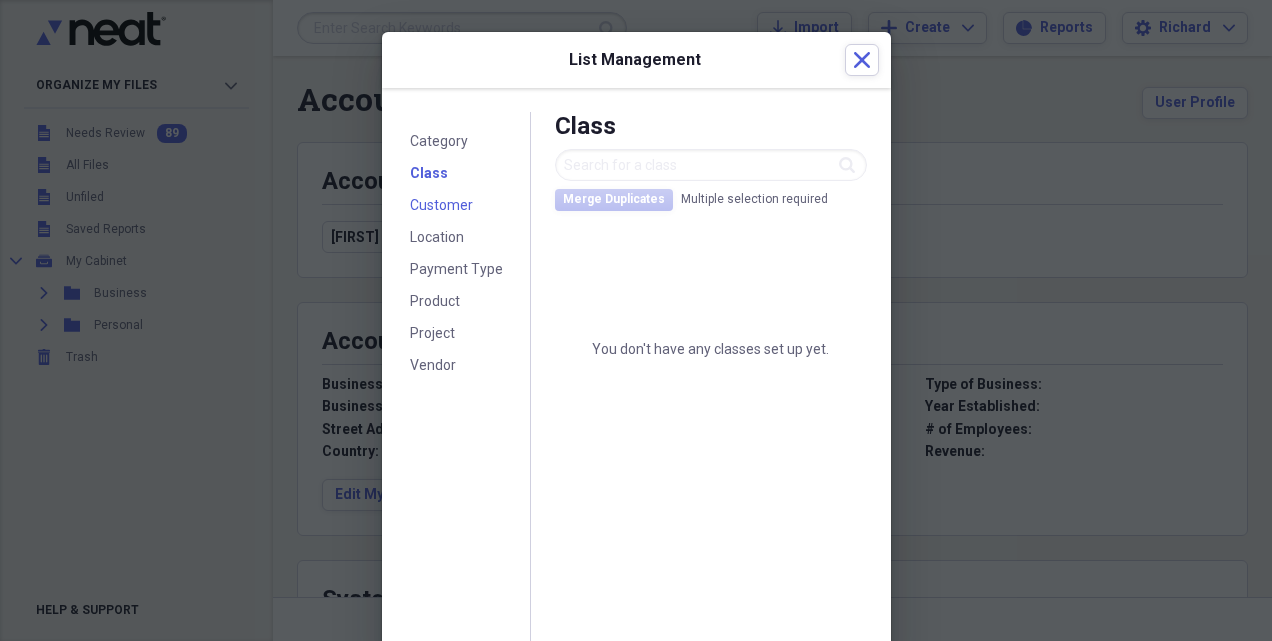 click on "Customer" at bounding box center (441, 205) 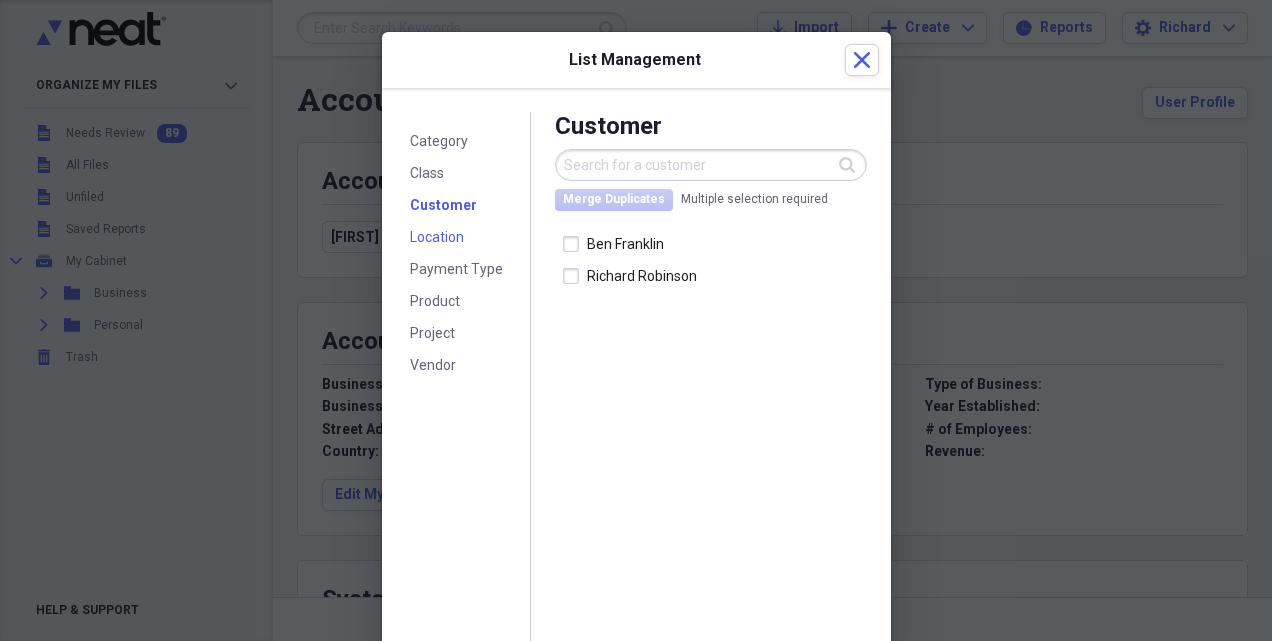 click on "Location" at bounding box center (437, 237) 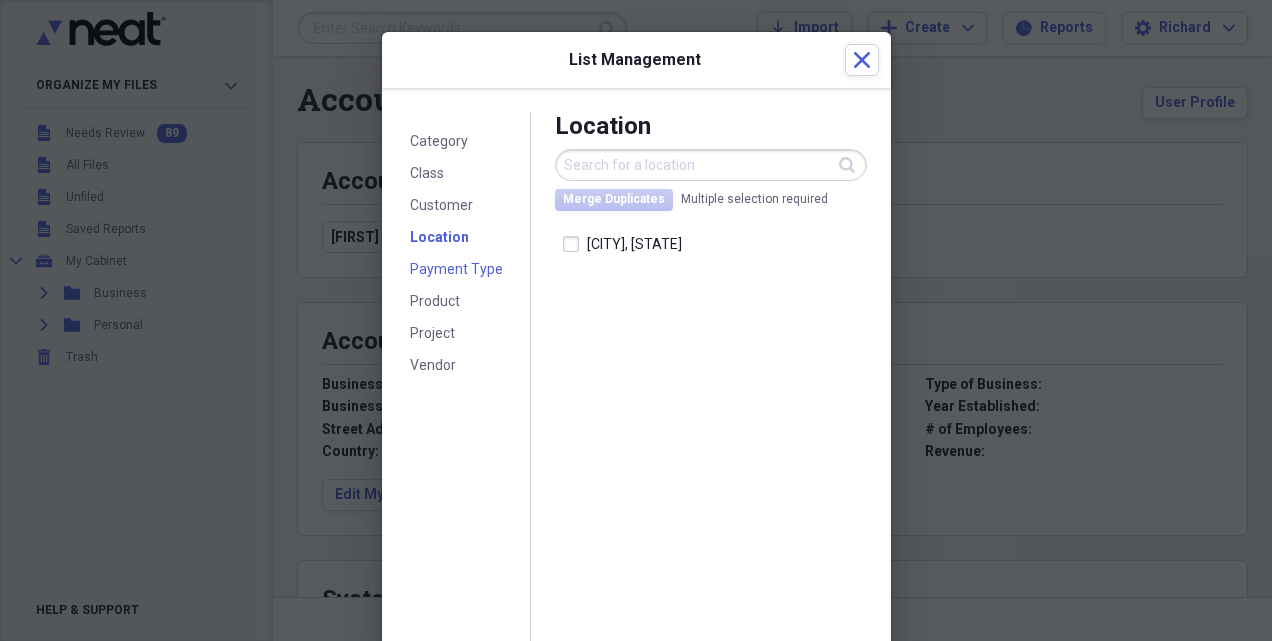 click on "Payment Type" at bounding box center [456, 269] 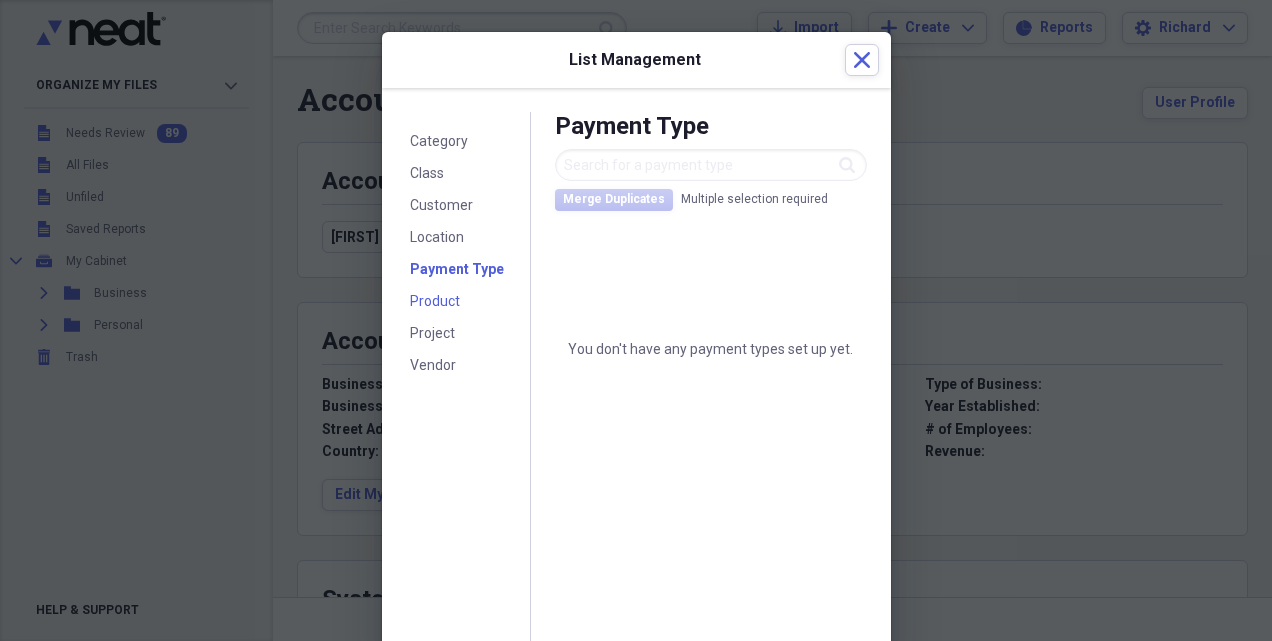 click on "Product" at bounding box center (435, 302) 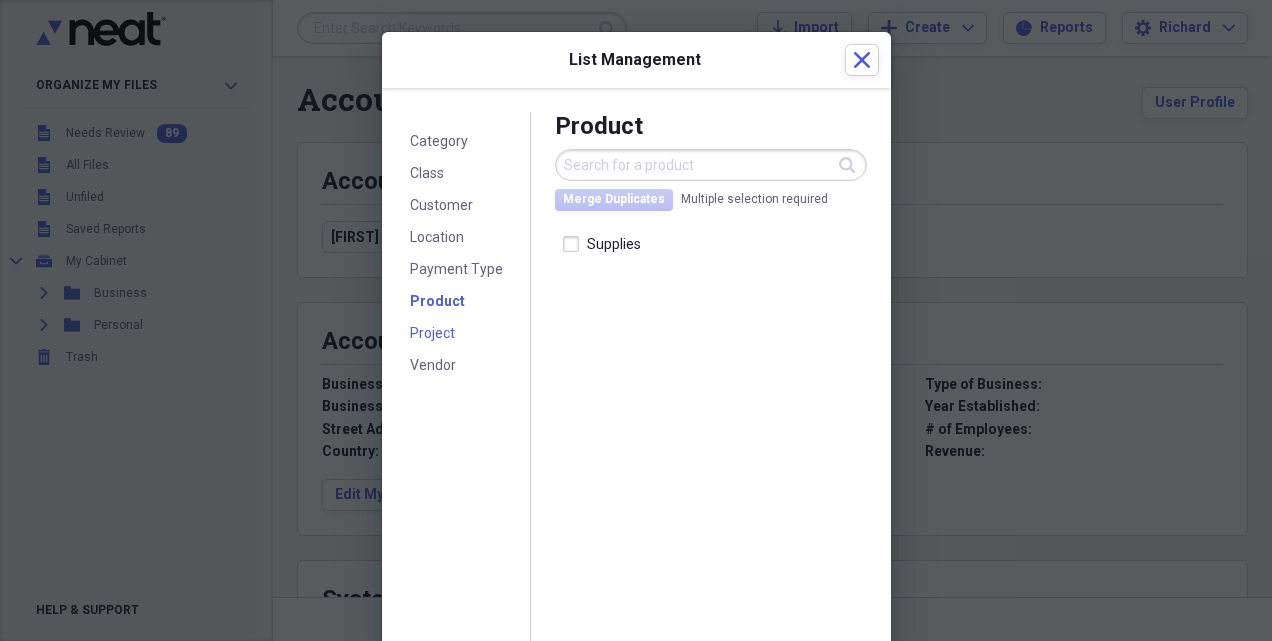 click on "Project" at bounding box center [432, 333] 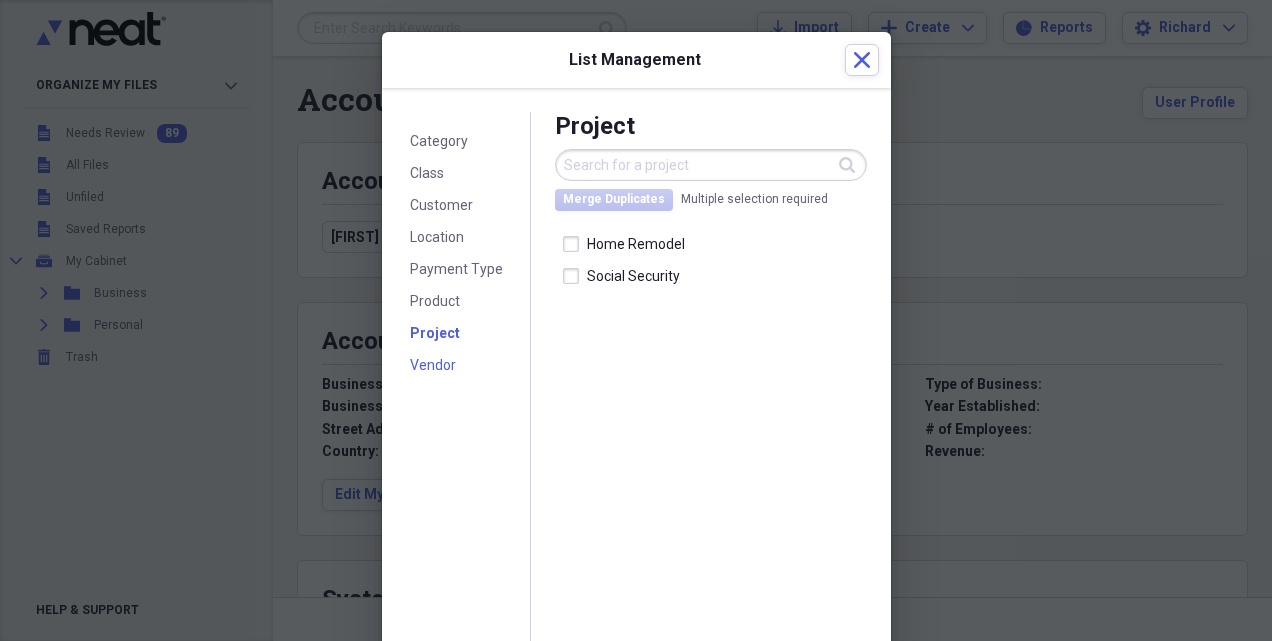 click on "Vendor" at bounding box center (433, 366) 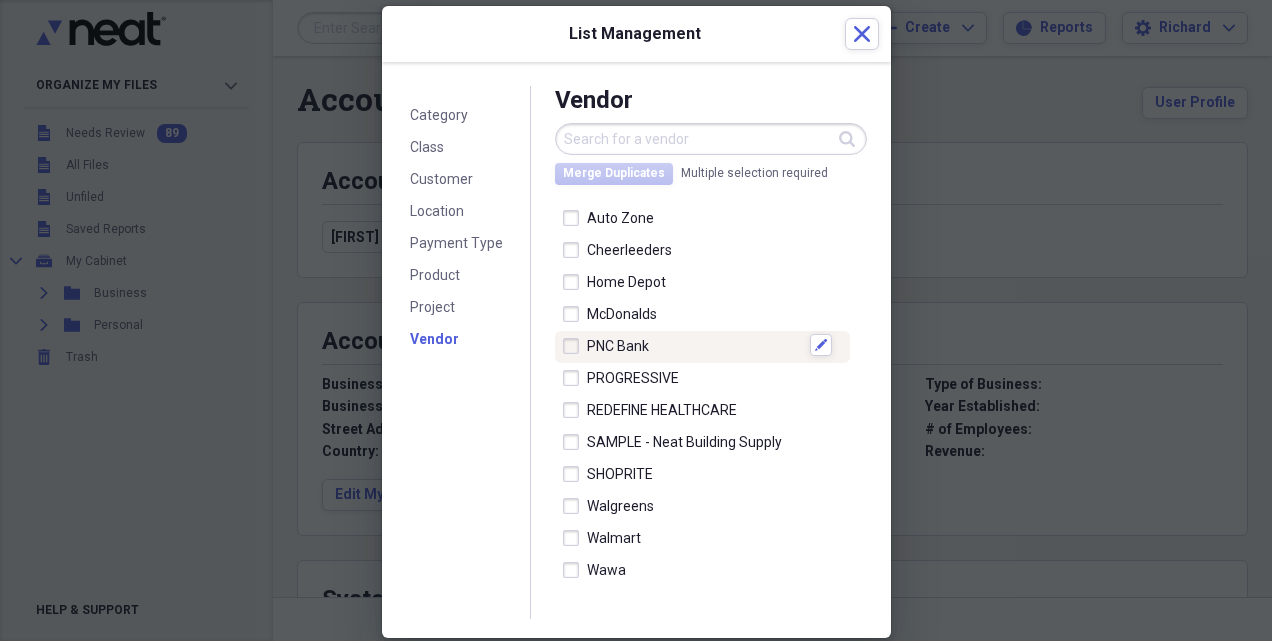 scroll, scrollTop: 54, scrollLeft: 0, axis: vertical 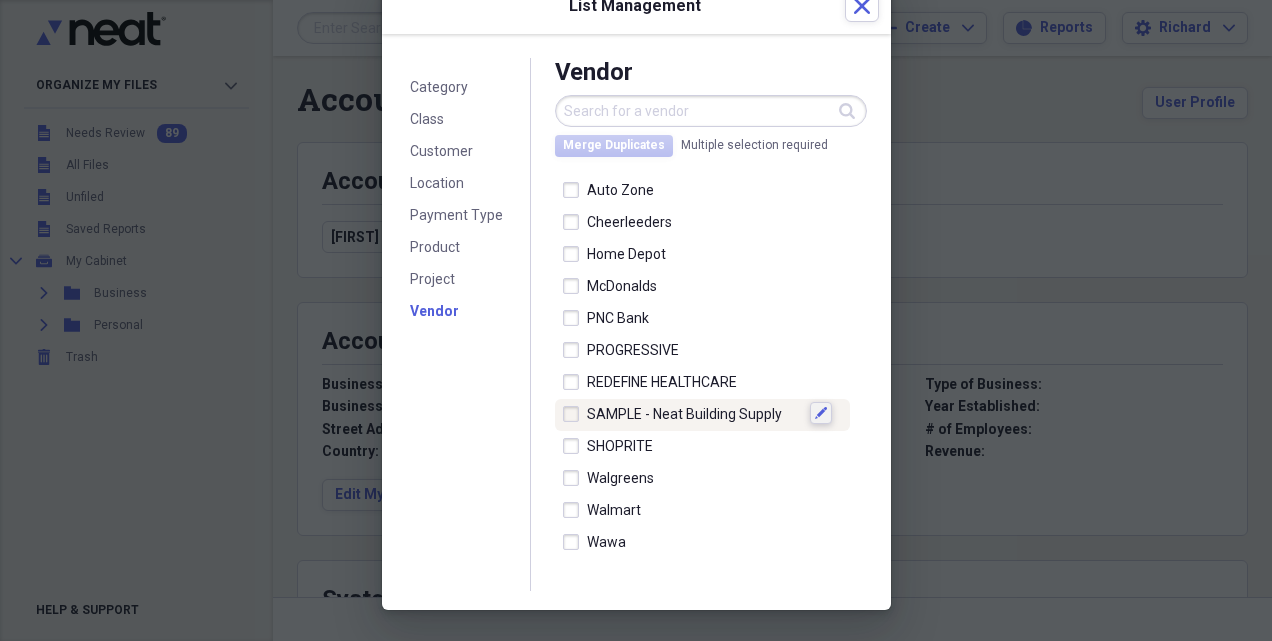click 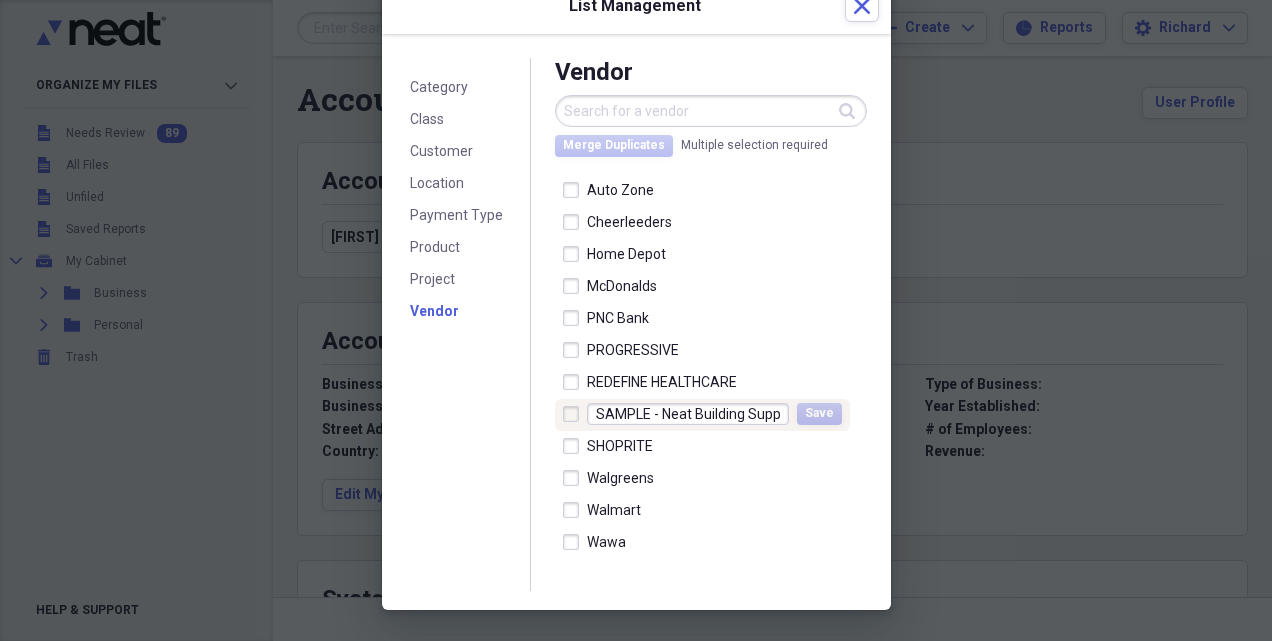 scroll, scrollTop: 0, scrollLeft: 8, axis: horizontal 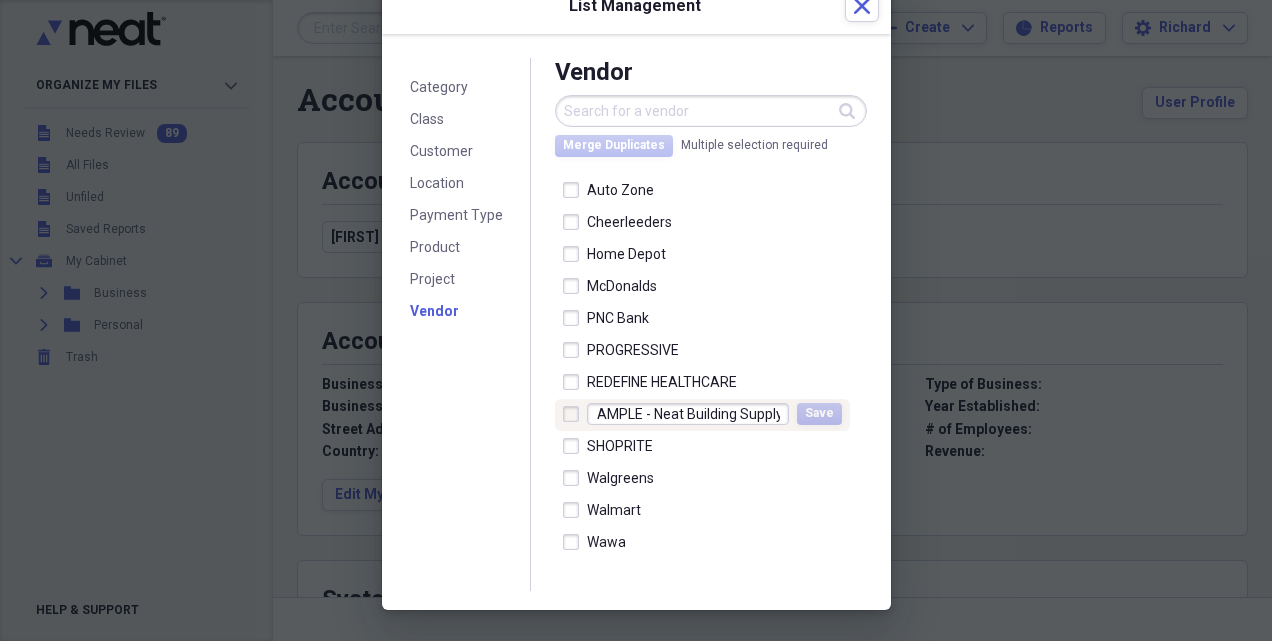 click on "Category Class Customer Location Payment Type Product Project Vendor Vendor Search Merge Duplicates Multiple selection required Auto Zone Cheerleeders Home Depot McDonalds PNC Bank [BRAND] [BRAND] SAMPLE - Neat Building Supply Save SHOPRITE Walgreens Walmart Wawa" at bounding box center (636, 322) 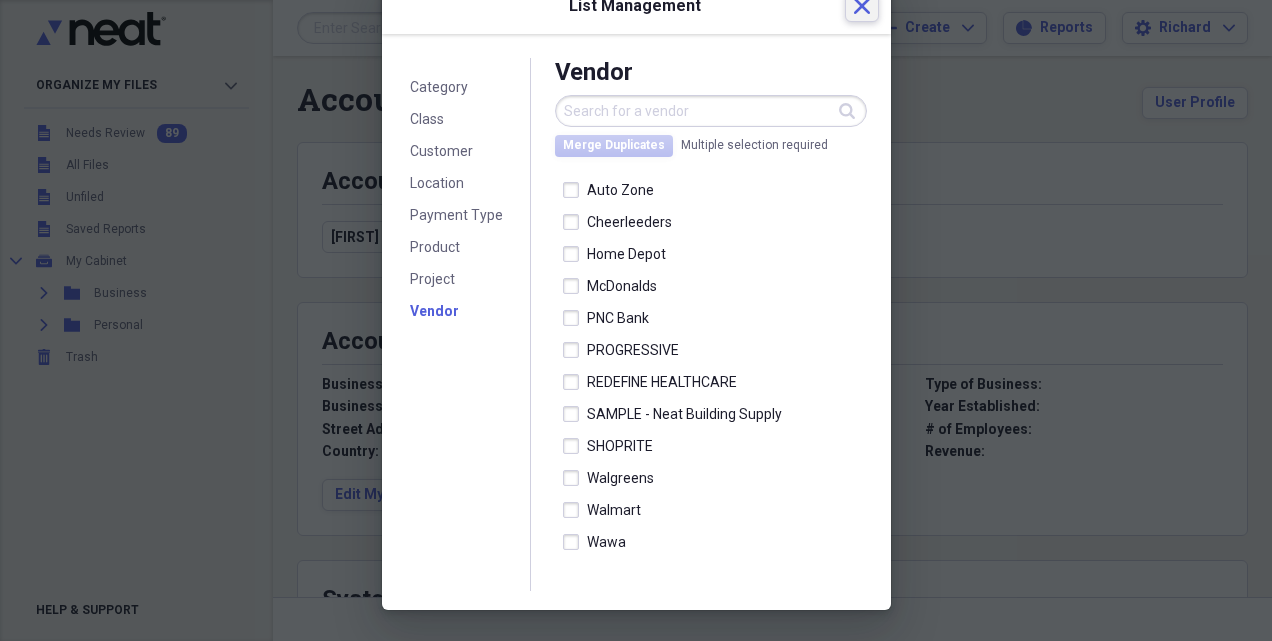 click on "Close" at bounding box center [862, 6] 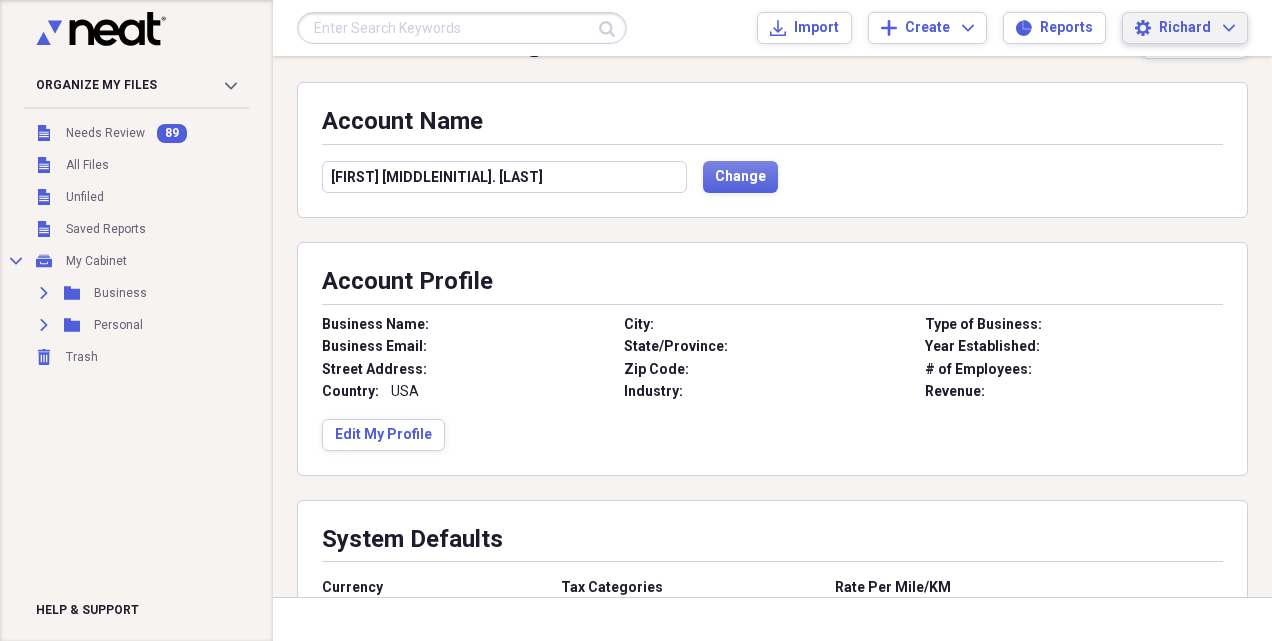 scroll, scrollTop: 0, scrollLeft: 0, axis: both 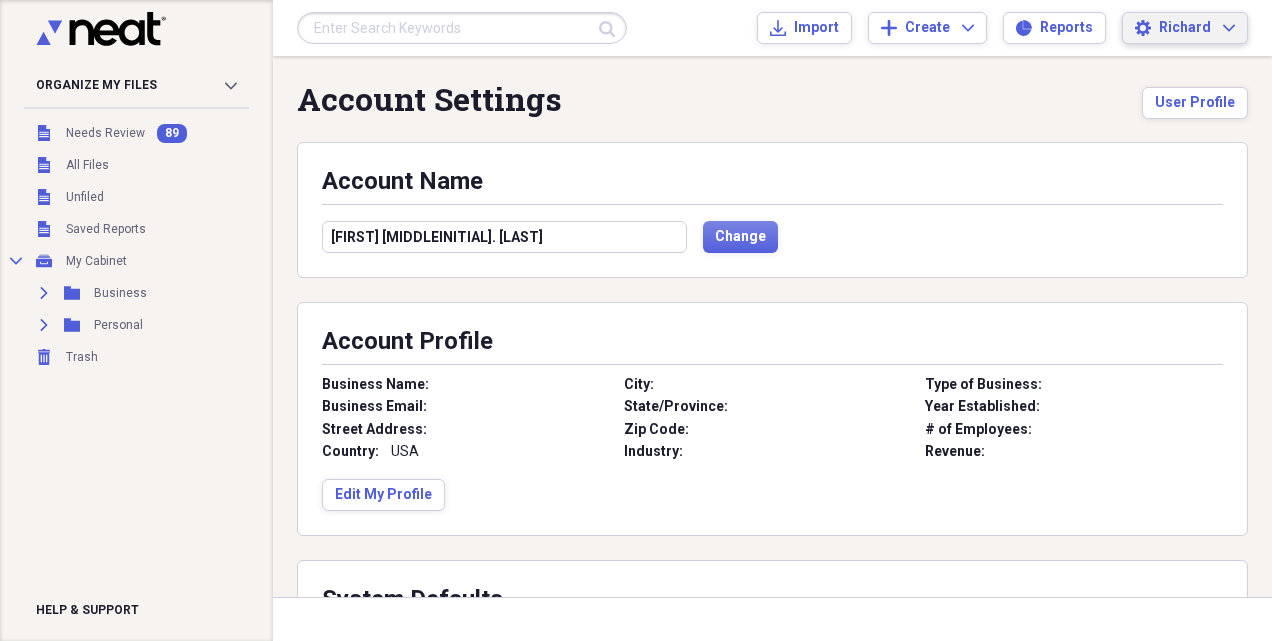 click on "Richard" at bounding box center [1185, 28] 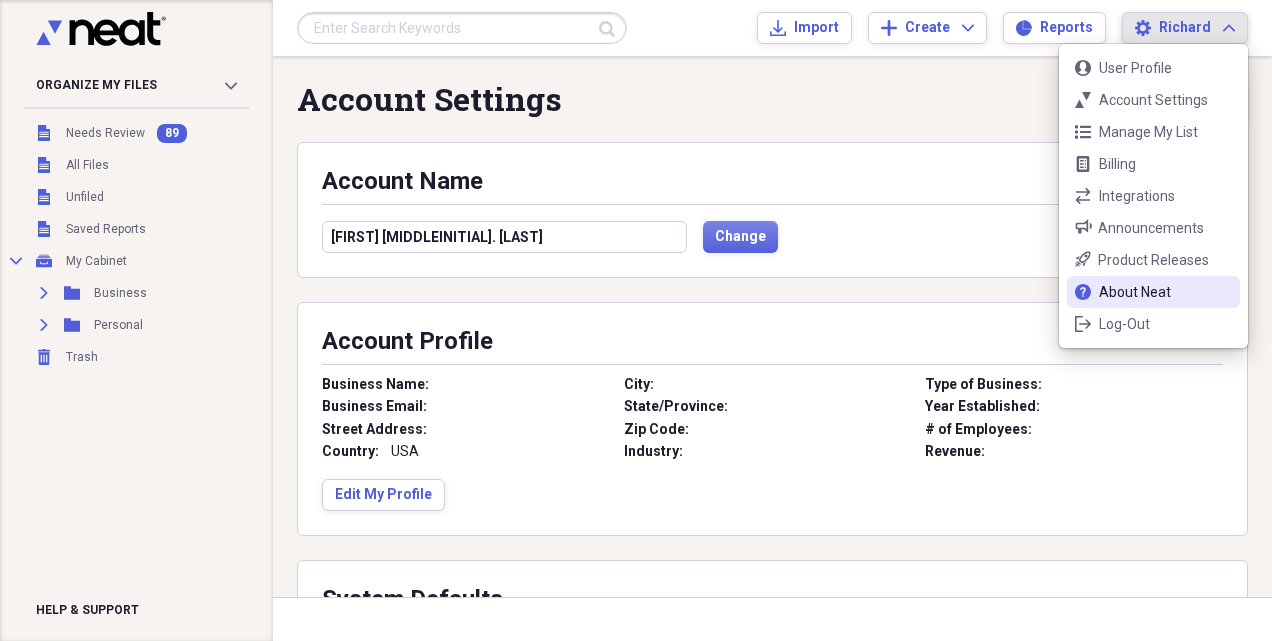 click on "About Neat" at bounding box center (1153, 292) 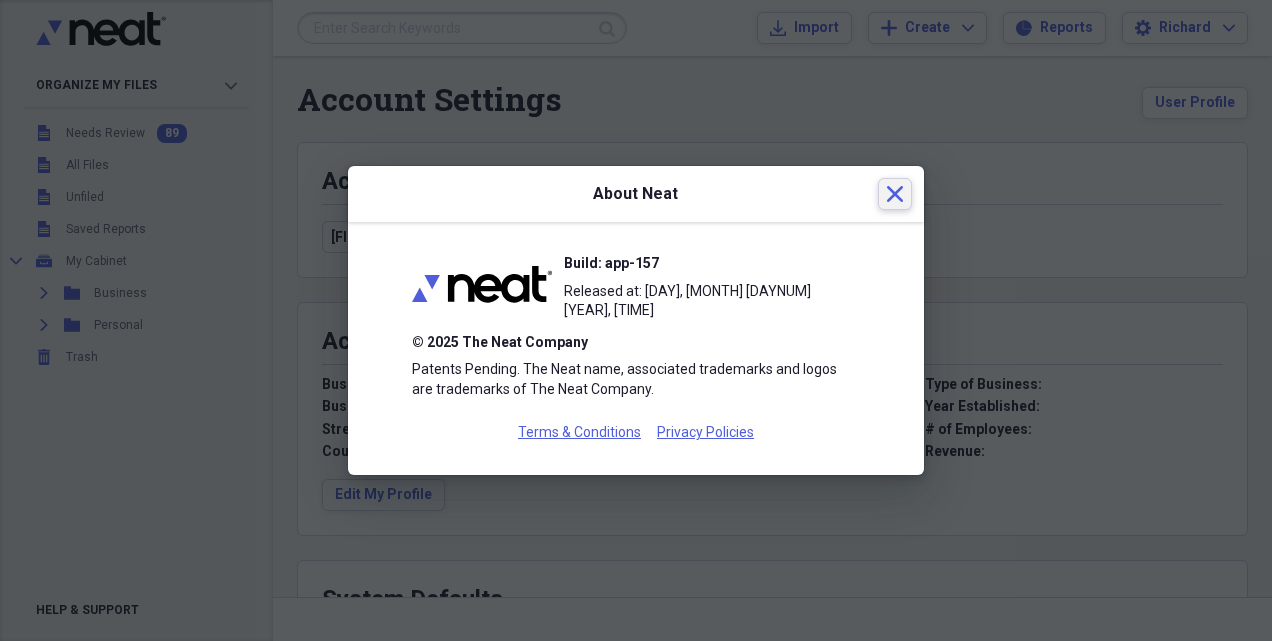 click 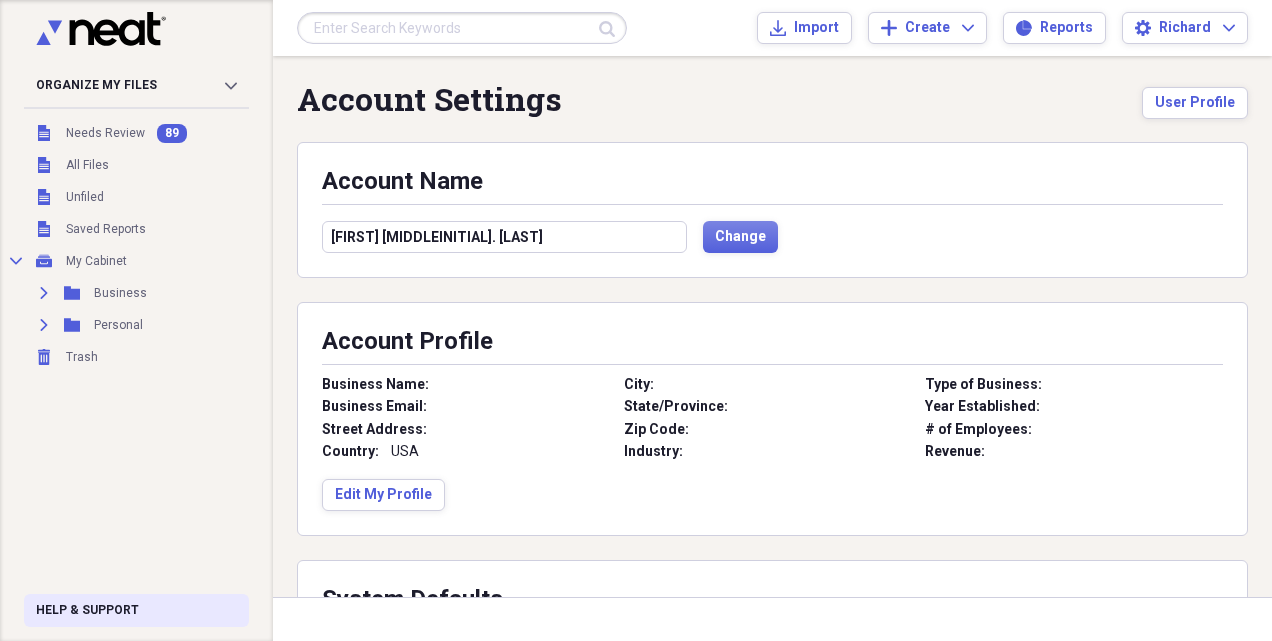 click on "Help & Support" at bounding box center (87, 610) 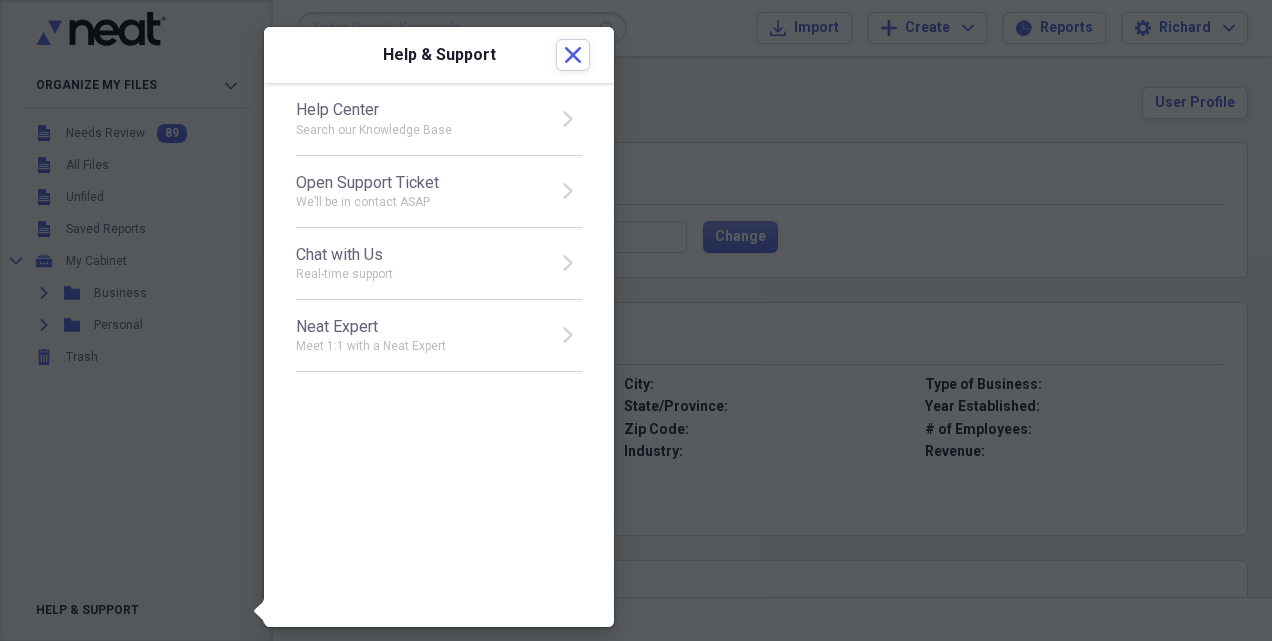 click on "Help Center" at bounding box center (420, 110) 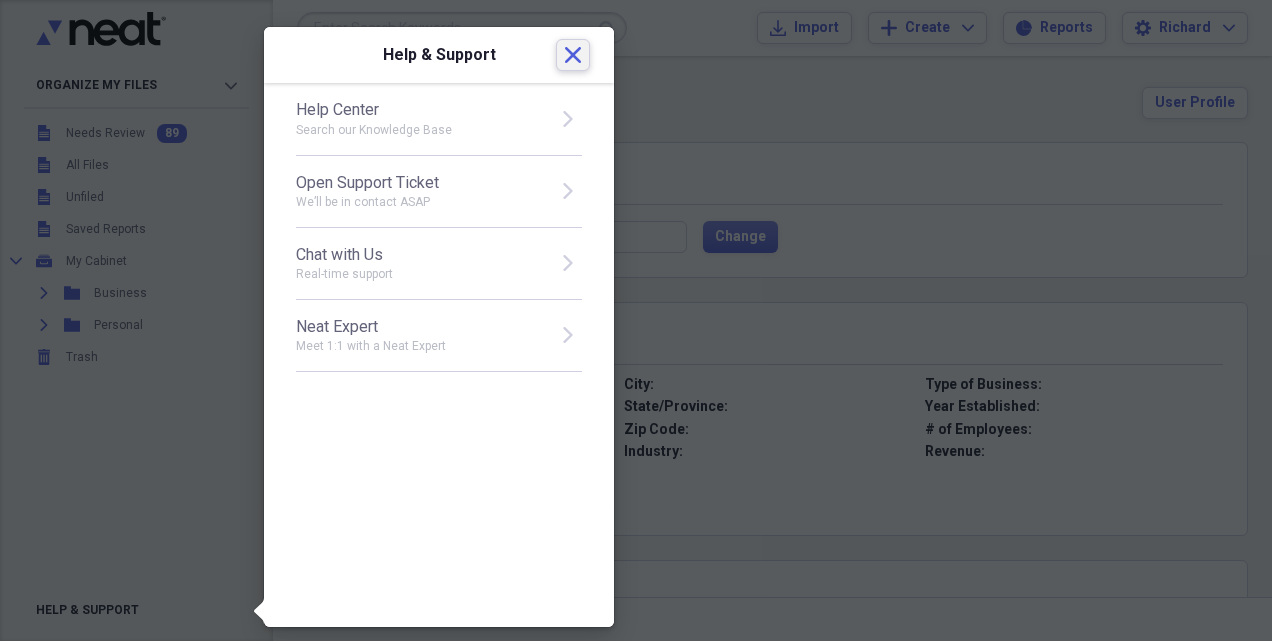 click 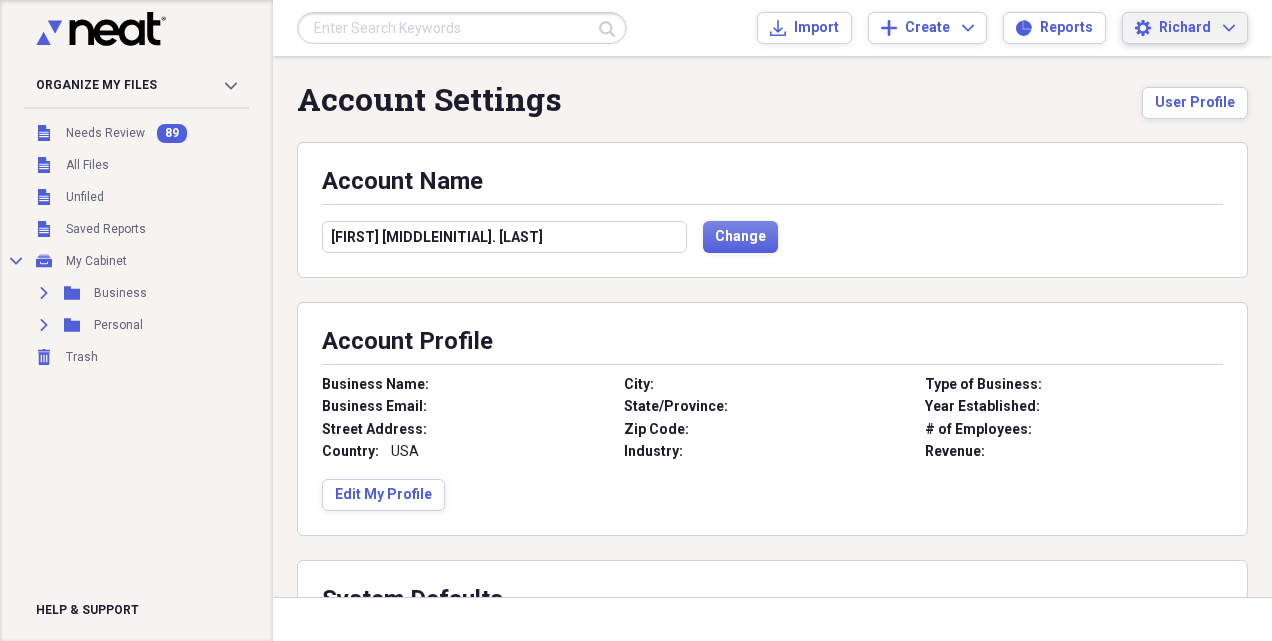 click on "Richard" at bounding box center [1185, 28] 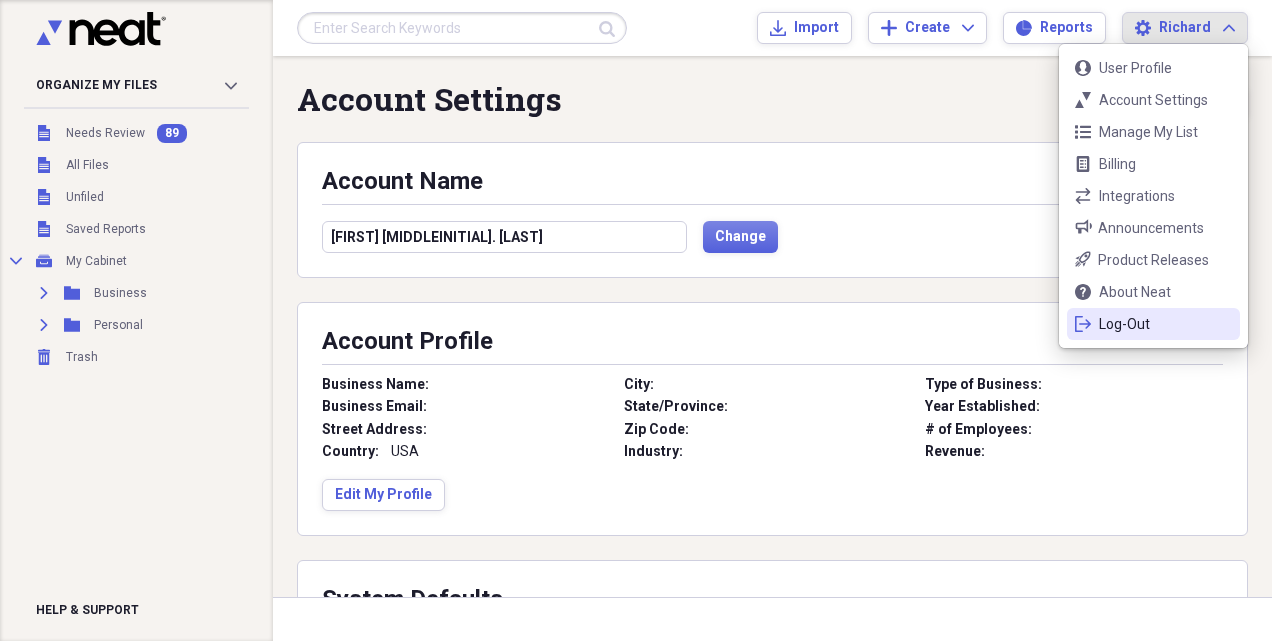 click on "Log-Out" at bounding box center [1153, 324] 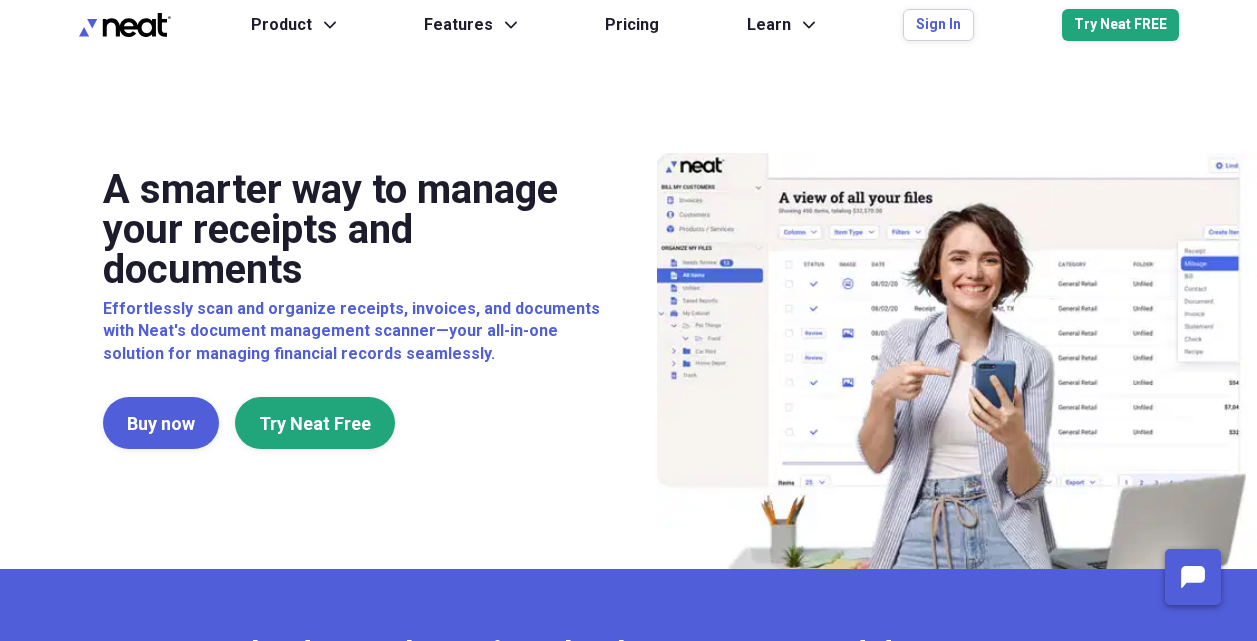 scroll, scrollTop: 0, scrollLeft: 0, axis: both 